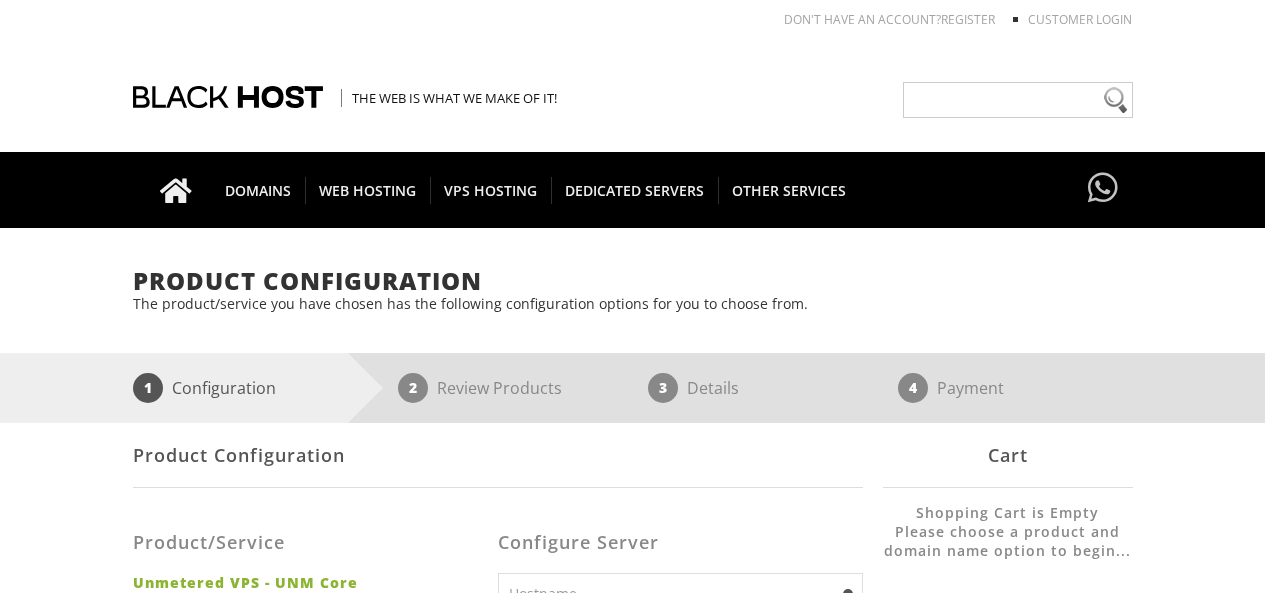scroll, scrollTop: 393, scrollLeft: 0, axis: vertical 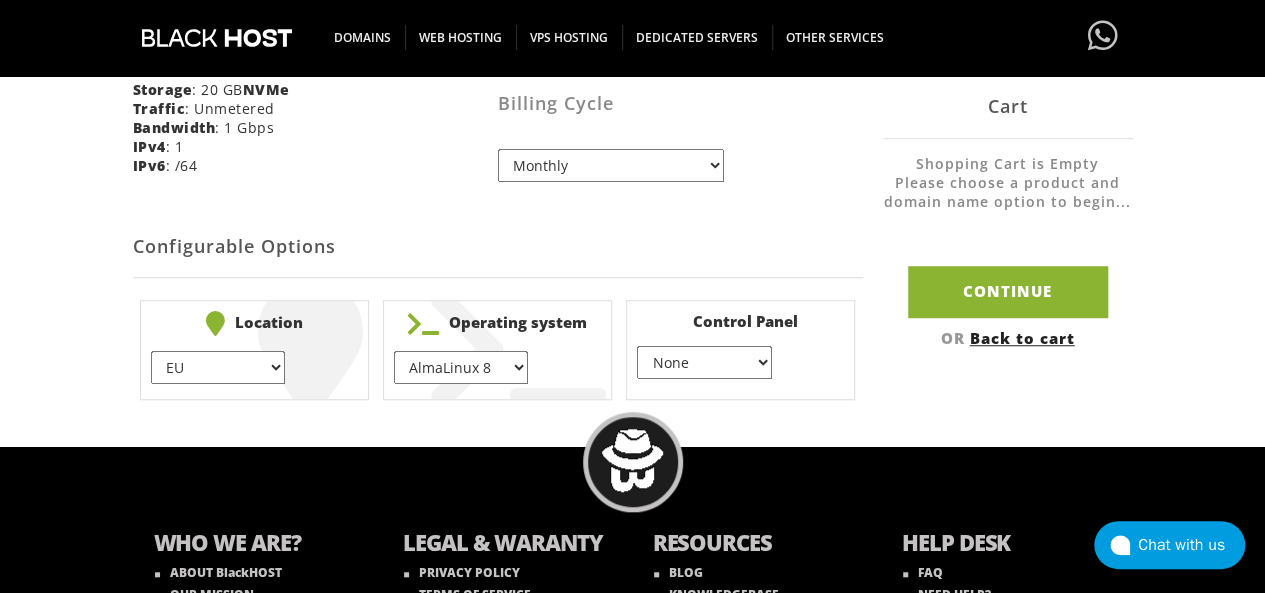 click on "EU
}
USA
}
London
}
Amsterdam
}
Vienna
}
Chicago
}" at bounding box center [218, 367] 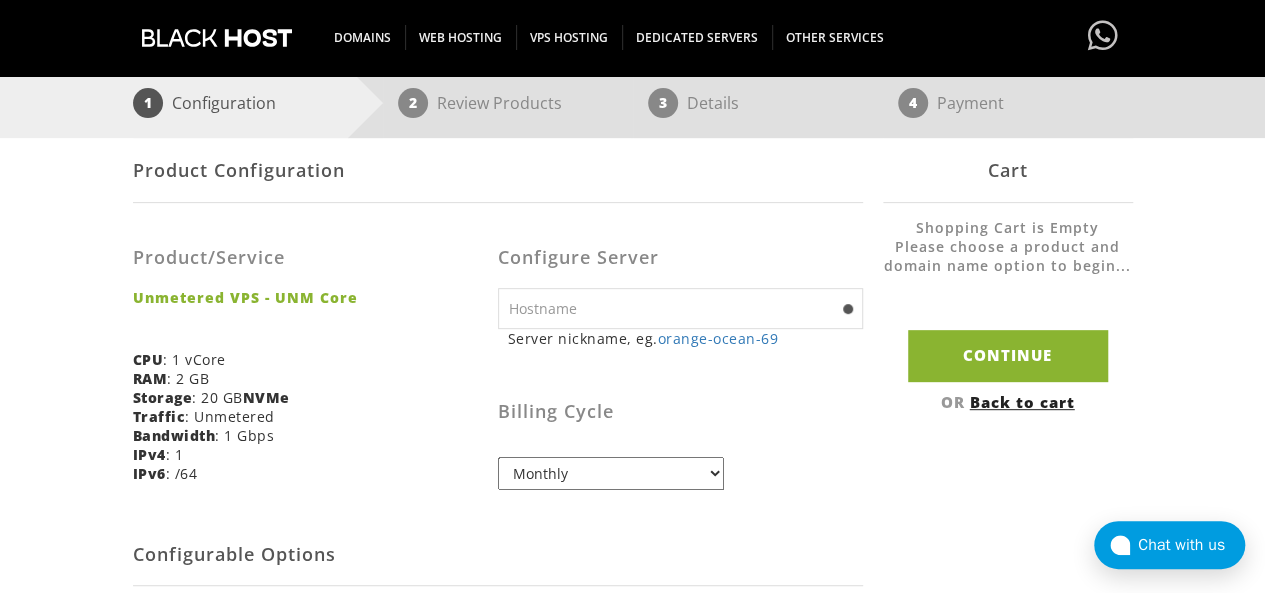 scroll, scrollTop: 279, scrollLeft: 0, axis: vertical 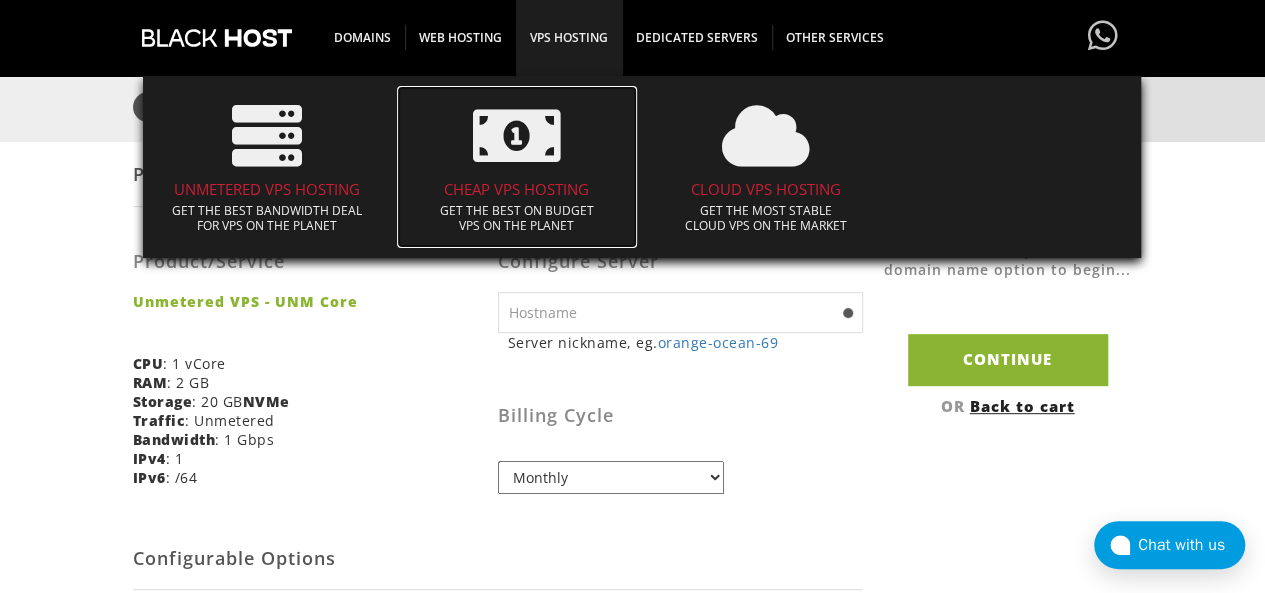 click on "CHEAP VPS HOSTING" at bounding box center (517, 189) 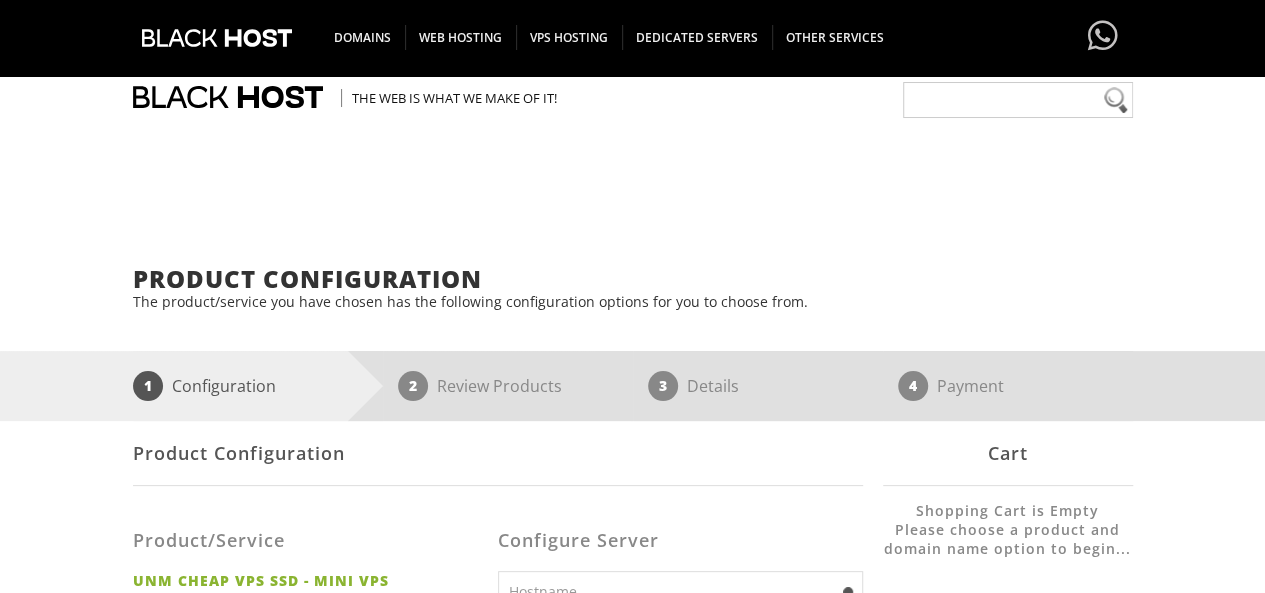 scroll, scrollTop: 304, scrollLeft: 0, axis: vertical 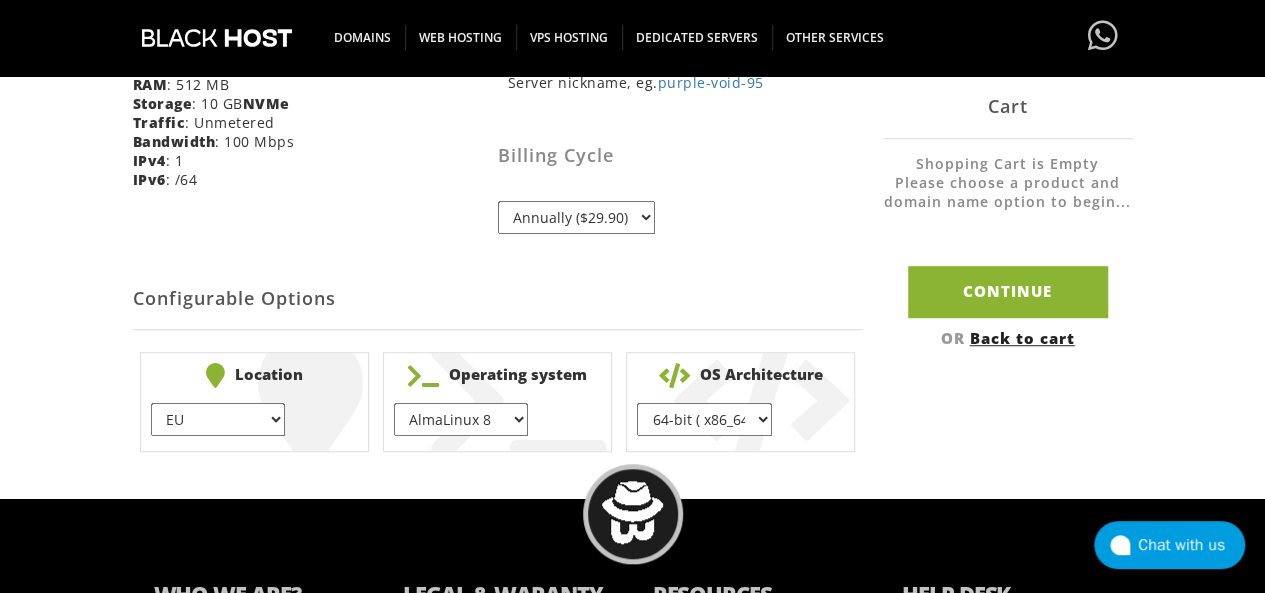 click on "EU
}
USA
}
London
}
Amsterdam
}
Vienna
}
Chicago
}" at bounding box center [218, 419] 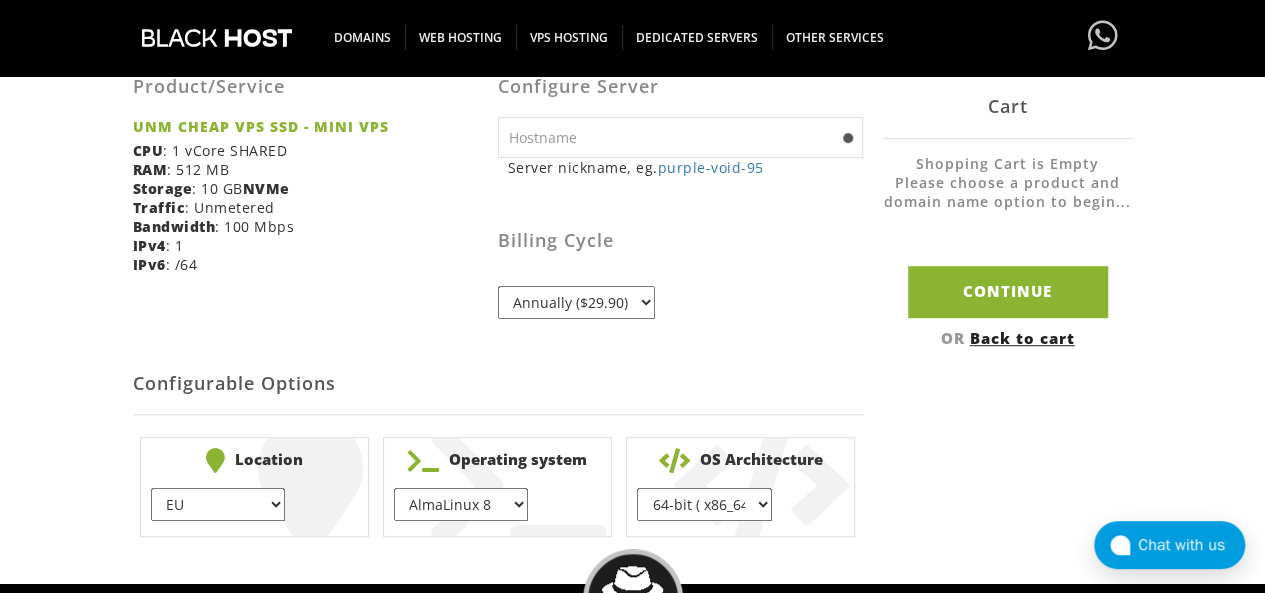 scroll, scrollTop: 450, scrollLeft: 0, axis: vertical 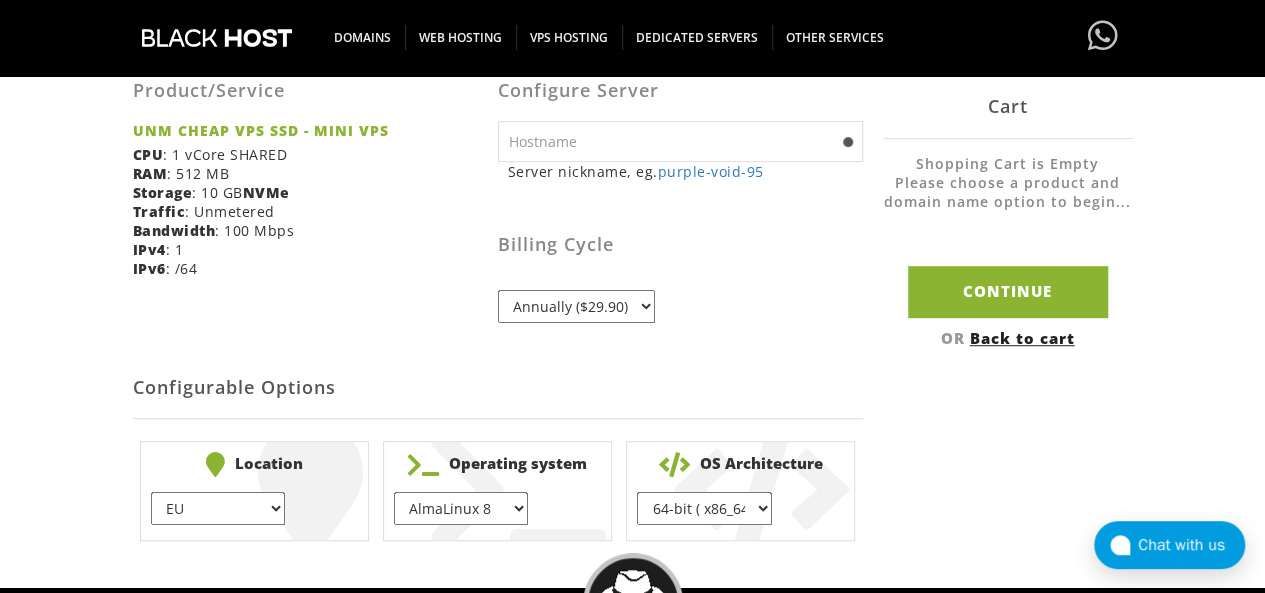 click on "Annually ($29.90)" at bounding box center [576, 306] 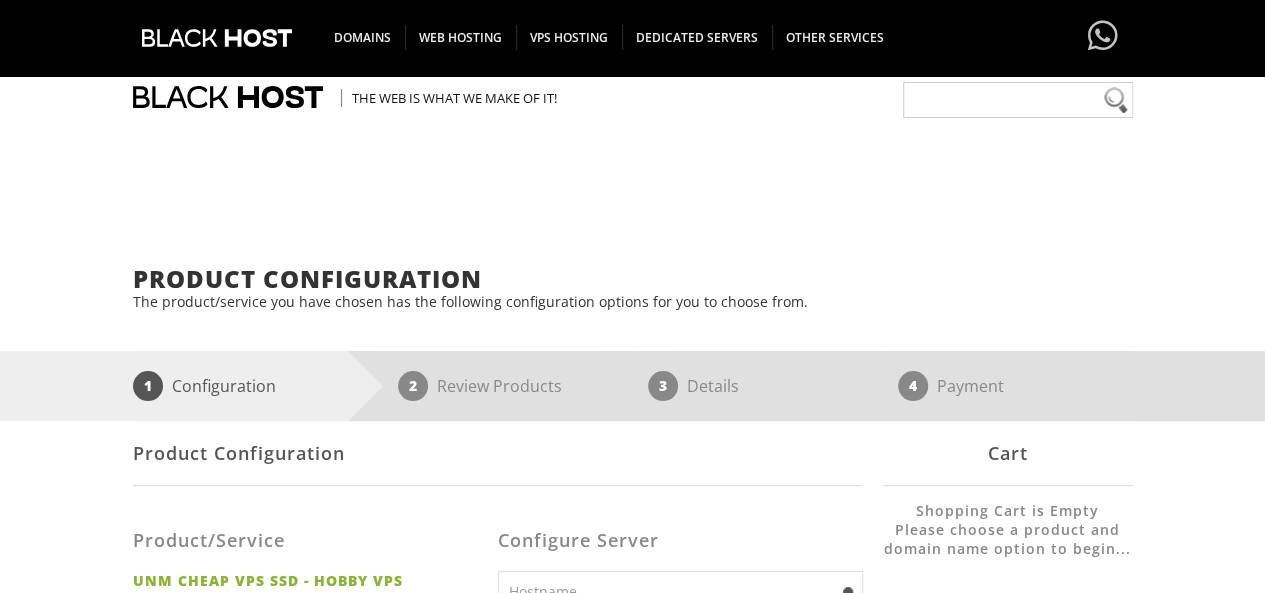 scroll, scrollTop: 402, scrollLeft: 0, axis: vertical 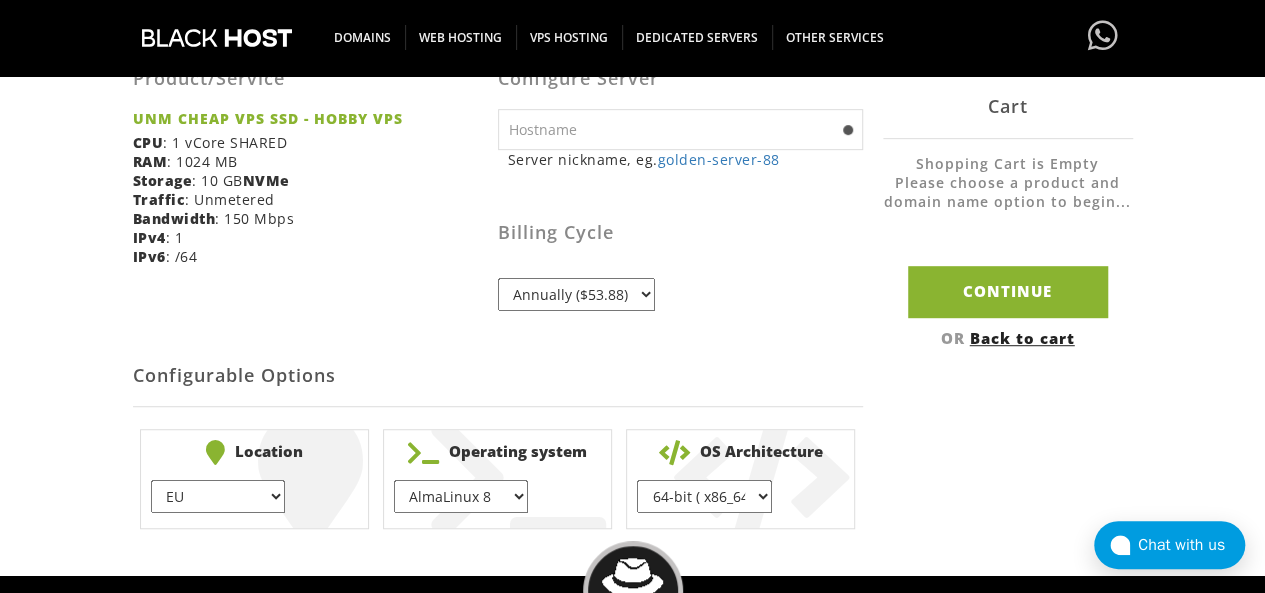 click on "Annually ($53.88)" at bounding box center [576, 294] 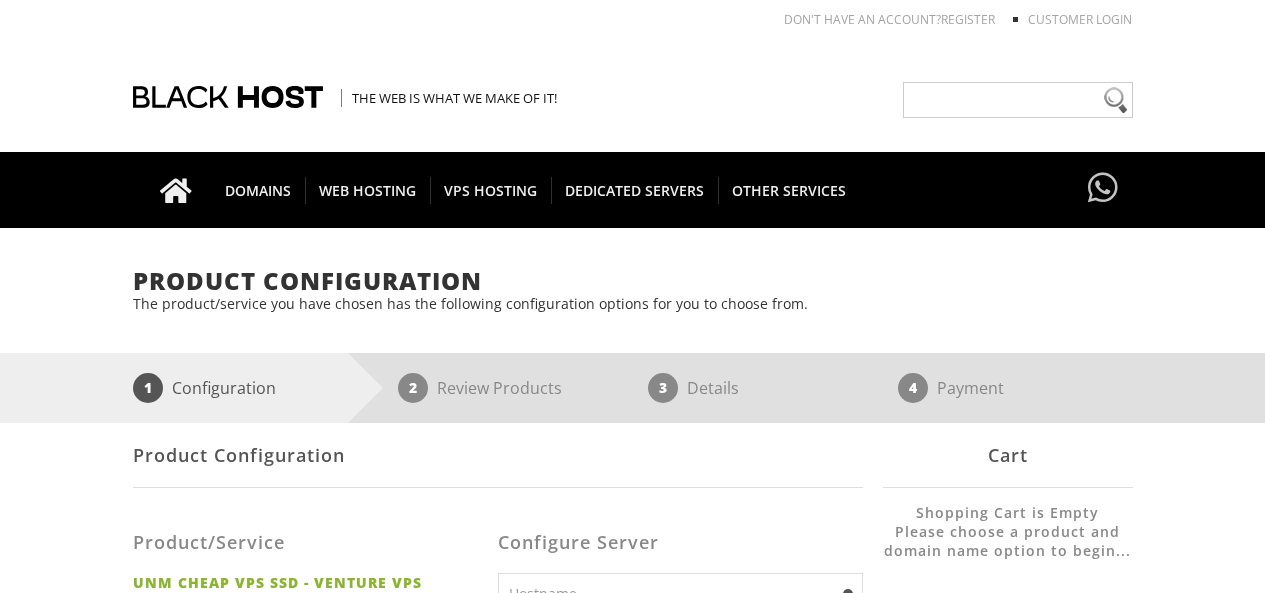 scroll, scrollTop: 0, scrollLeft: 0, axis: both 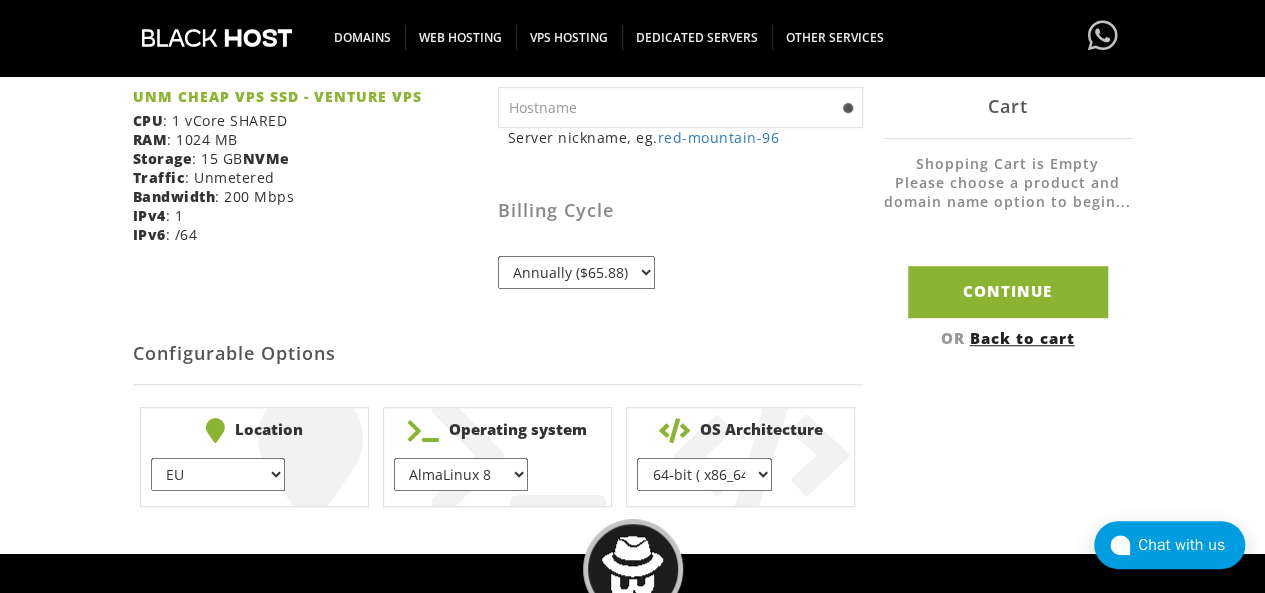 click on "Annually ($65.88)" at bounding box center (576, 272) 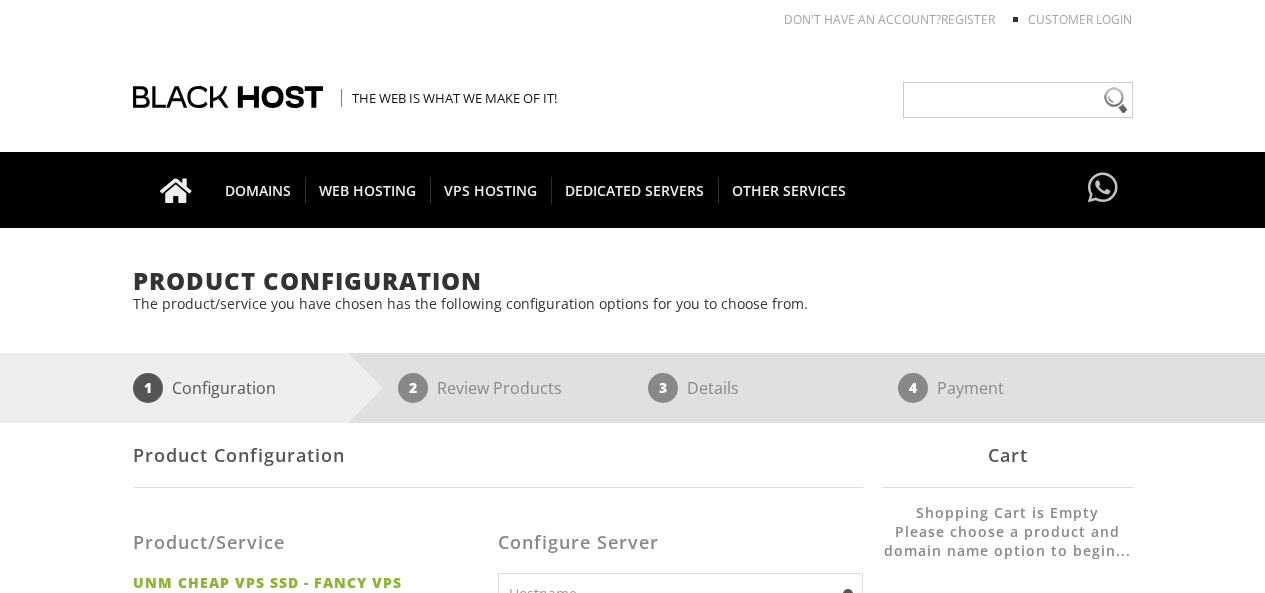 scroll, scrollTop: 0, scrollLeft: 0, axis: both 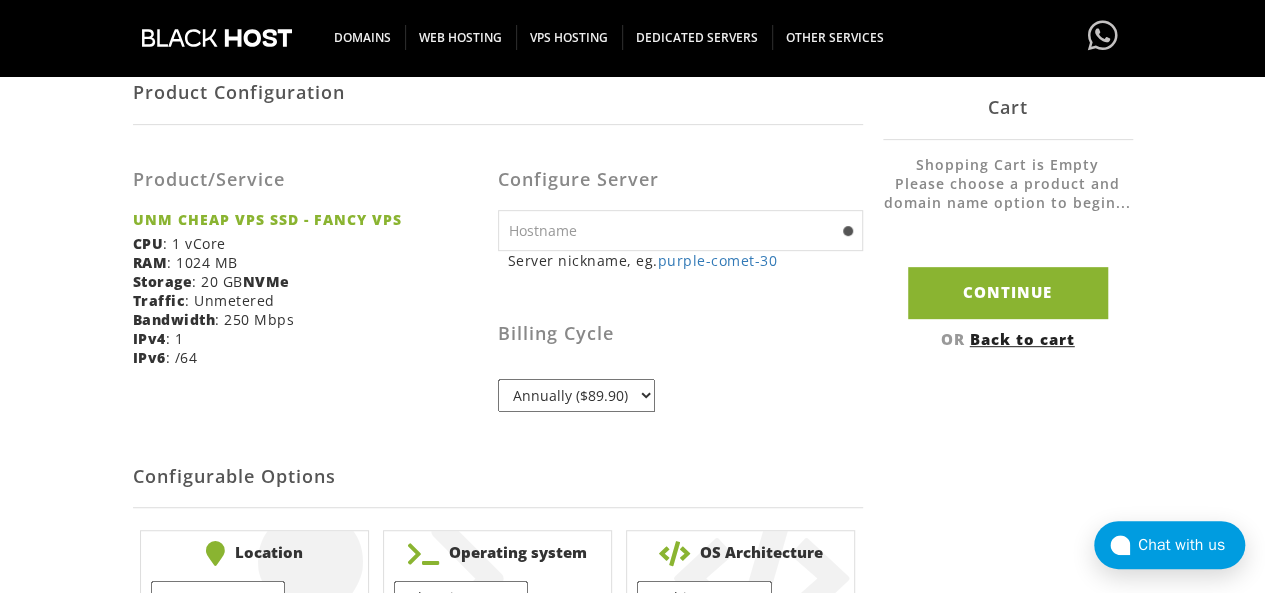 click on "Annually ($89.90)" at bounding box center (576, 395) 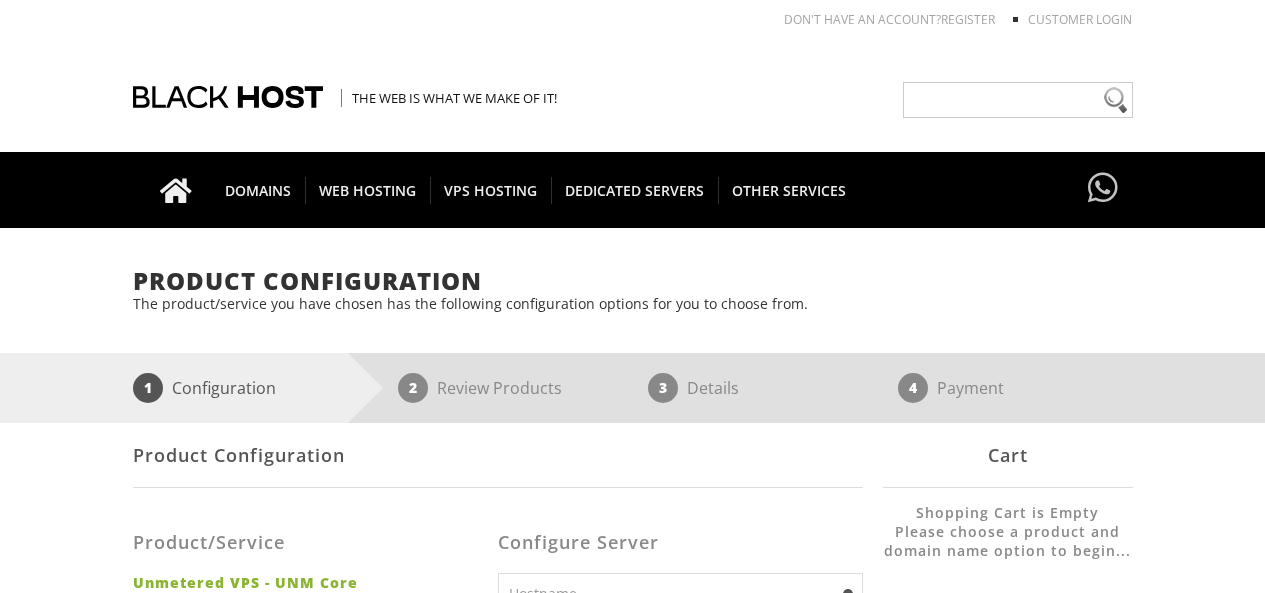 scroll, scrollTop: 284, scrollLeft: 0, axis: vertical 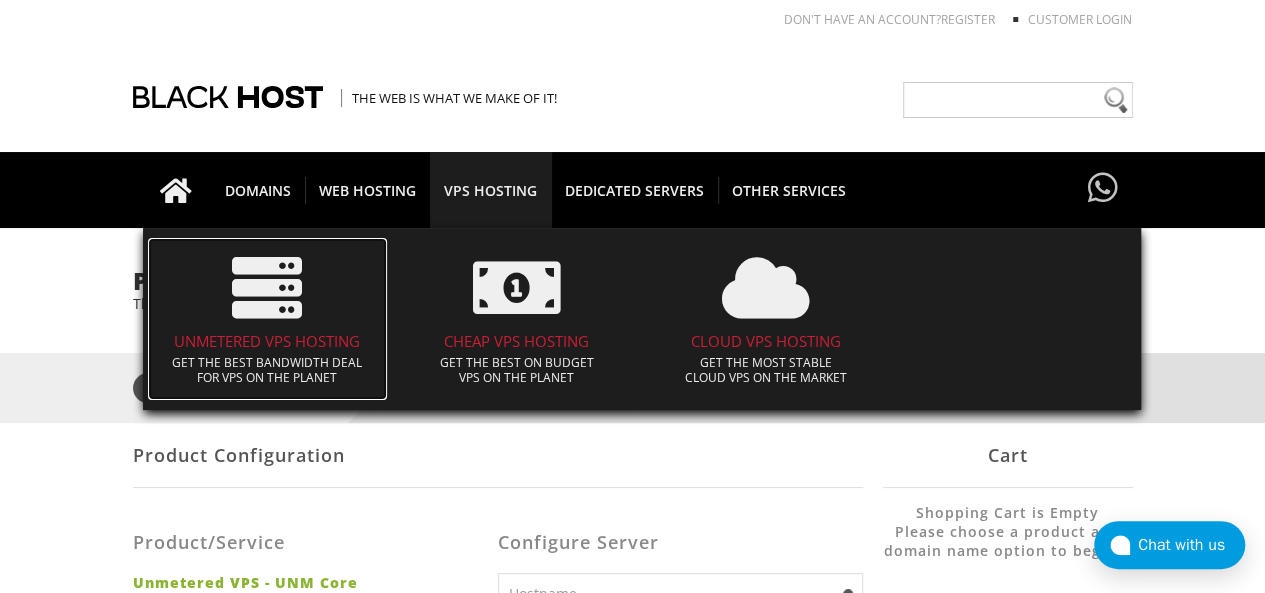 click at bounding box center [268, 288] 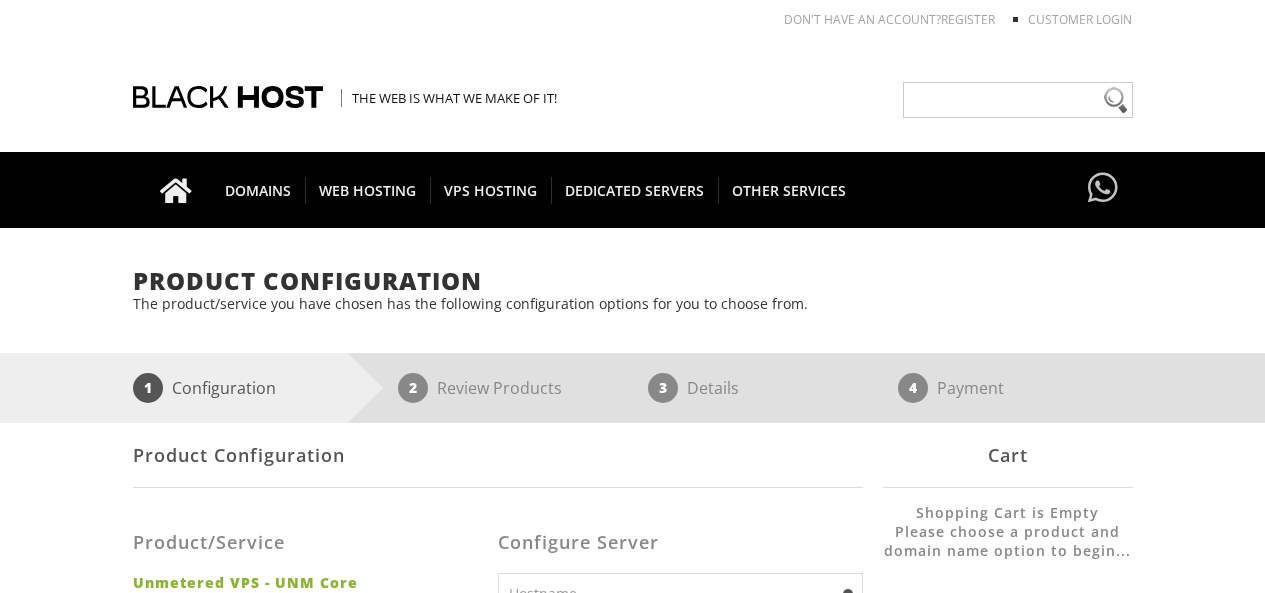 scroll, scrollTop: 0, scrollLeft: 0, axis: both 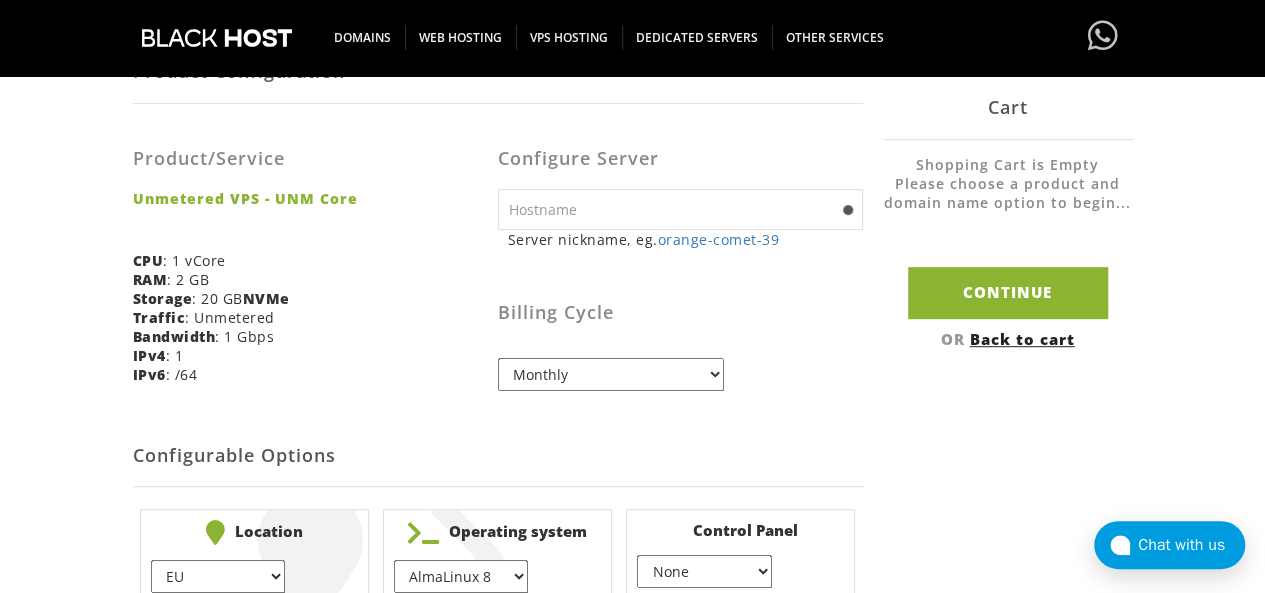 click at bounding box center (680, 209) 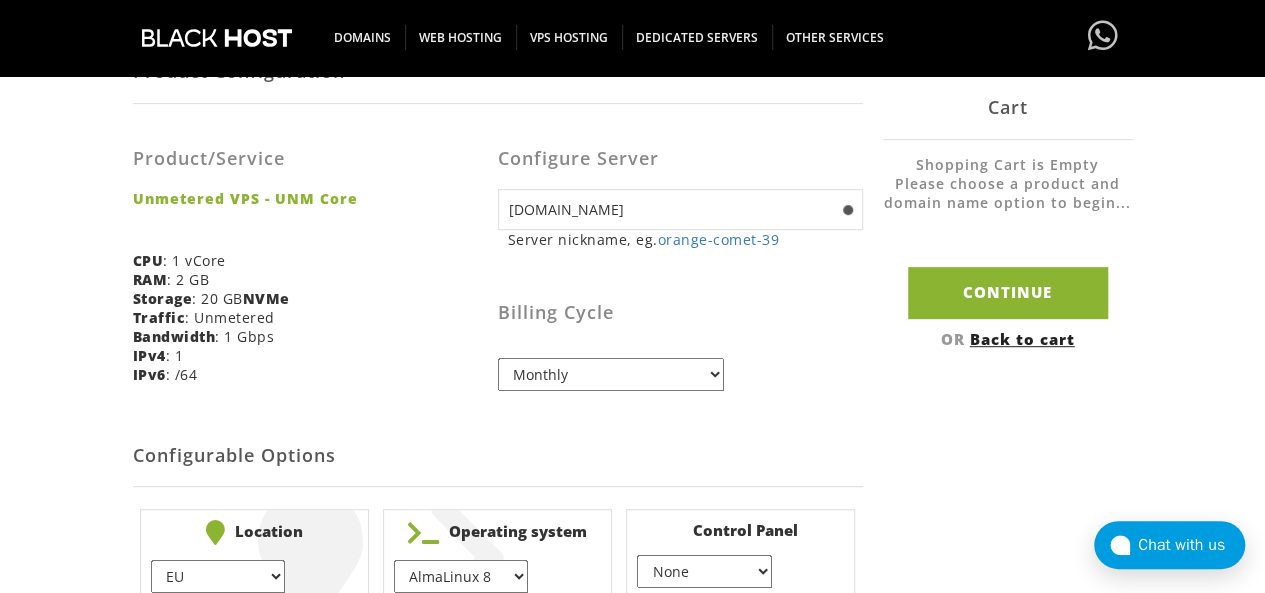 click on "MinhCity.com" at bounding box center [680, 209] 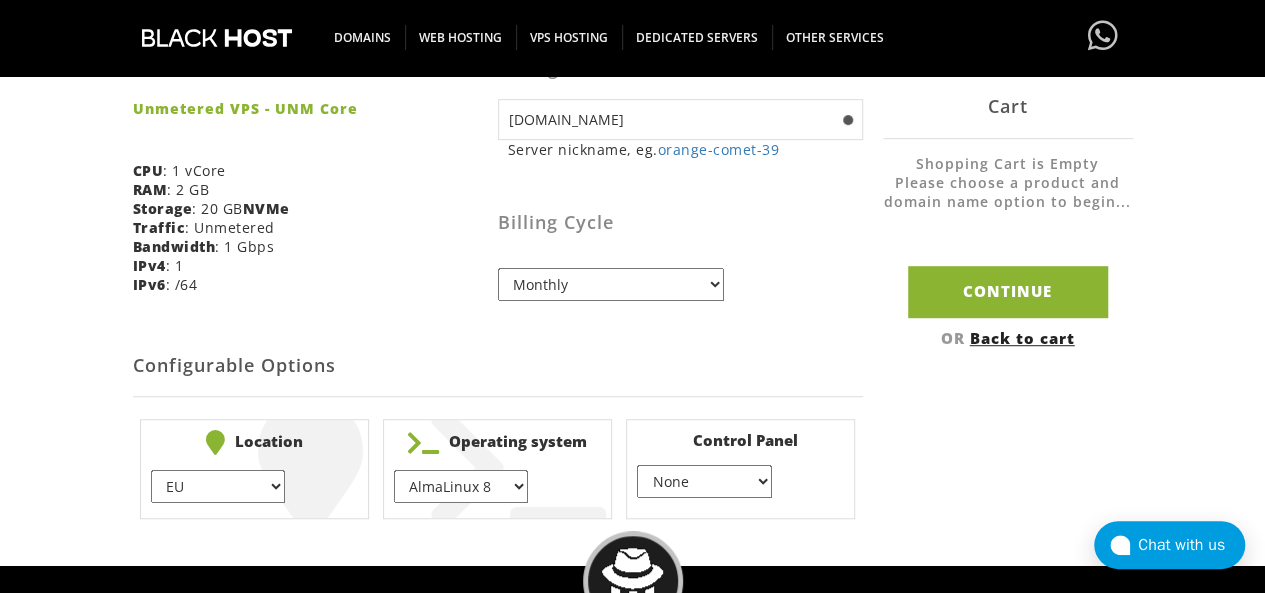 scroll, scrollTop: 478, scrollLeft: 0, axis: vertical 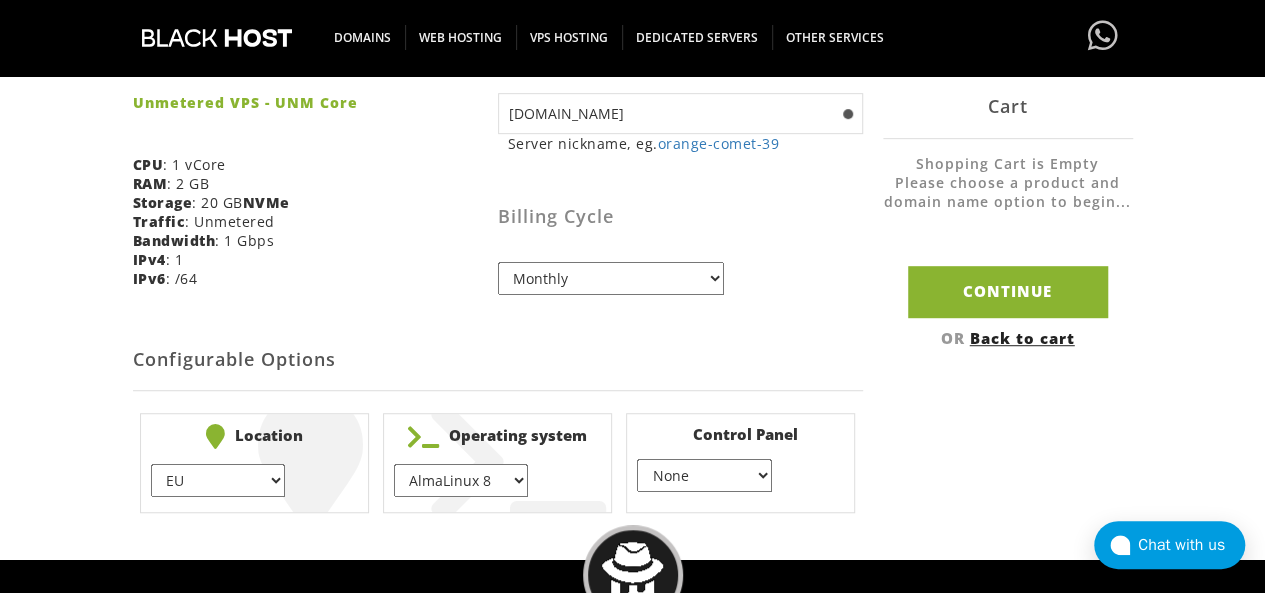 click on "EU
}
USA
}
London
}
Amsterdam
}
Vienna
}
Chicago
}" at bounding box center [218, 480] 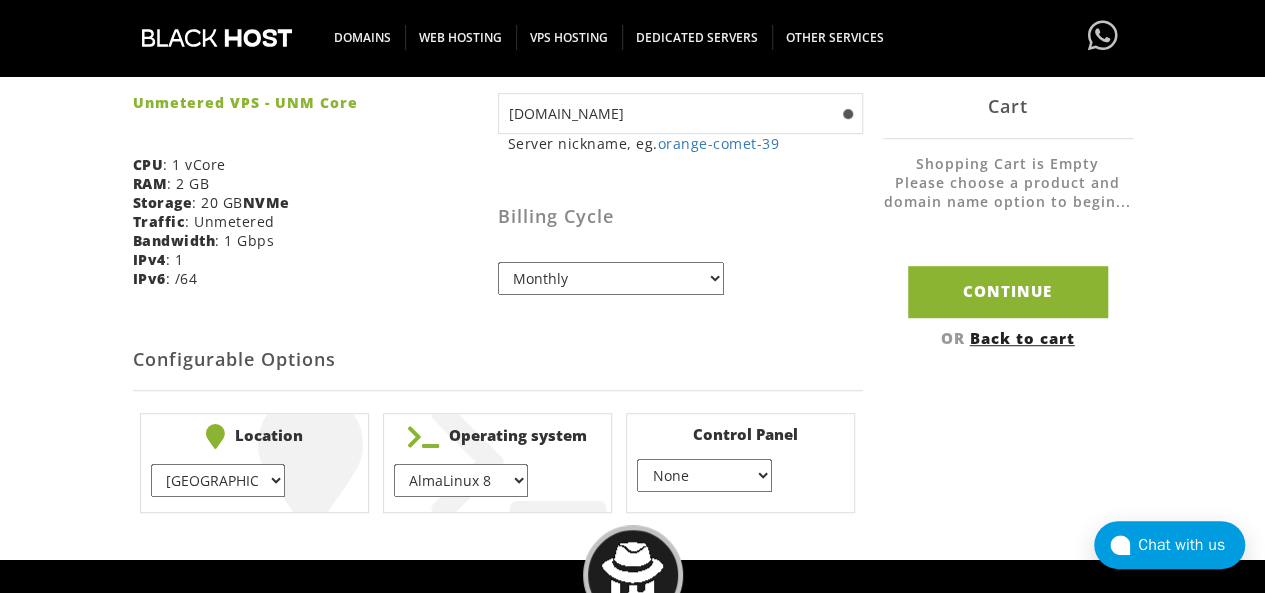 click on "EU
}
USA
}
London
}
Amsterdam
}
Vienna
}
Chicago
}" at bounding box center (218, 480) 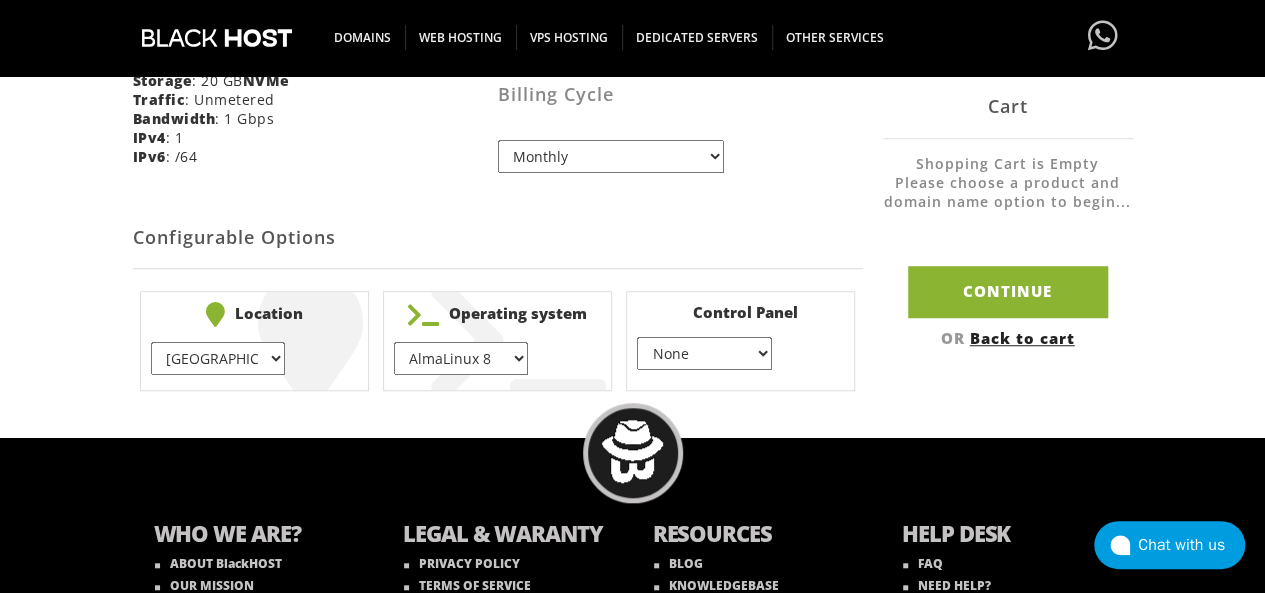 click on "AlmaLinux 8
}
AlmaLinux 9
}
AlmaLinux 10
}
Rocky Linux 8
}
Rocky Linux 9
}
CentOS 7
}
CentOS 8 Stream
}
CentOS 9 Stream
}
CentOS 10 Stream
}
Fedora 40 (Server)
}
Debian 10
}
Debian 11
}
Debian 12
}
Ubuntu 20.04
}
Ubuntu 22.04 Ubuntu 24.04 Alpine Linux 3.13.x" at bounding box center [461, 358] 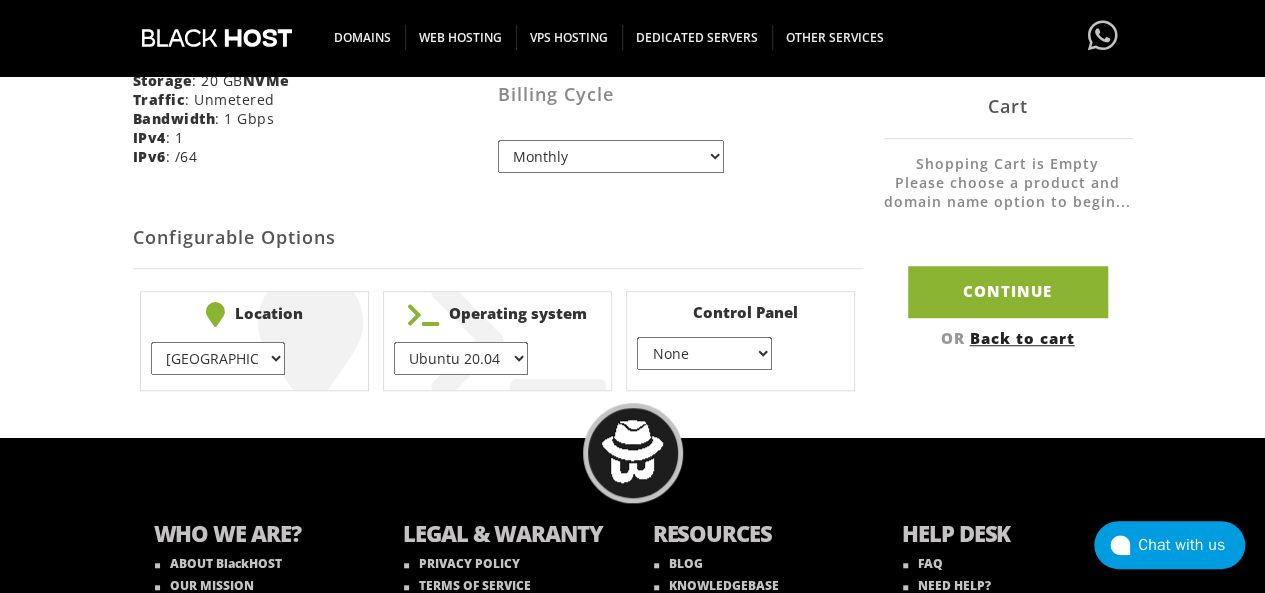 click on "AlmaLinux 8
}
AlmaLinux 9
}
AlmaLinux 10
}
Rocky Linux 8
}
Rocky Linux 9
}
CentOS 7
}
CentOS 8 Stream
}
CentOS 9 Stream
}
CentOS 10 Stream
}
Fedora 40 (Server)
}
Debian 10
}
Debian 11
}
Debian 12
}
Ubuntu 20.04
}
Ubuntu 22.04 Ubuntu 24.04 Alpine Linux 3.13.x" at bounding box center (461, 358) 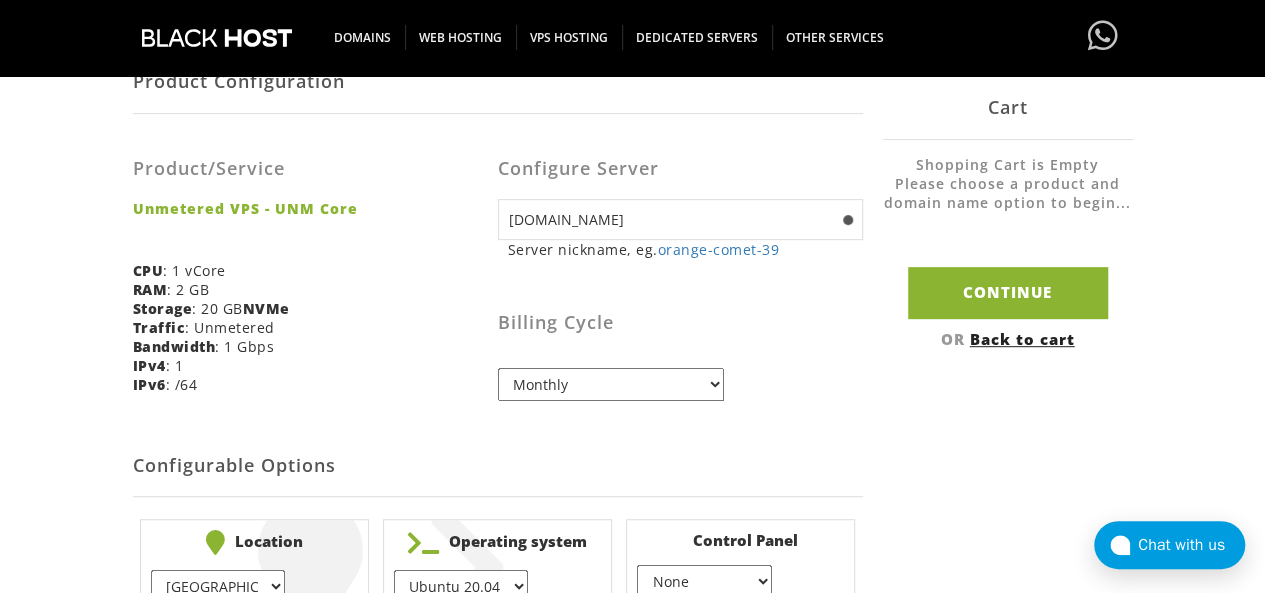 scroll, scrollTop: 391, scrollLeft: 0, axis: vertical 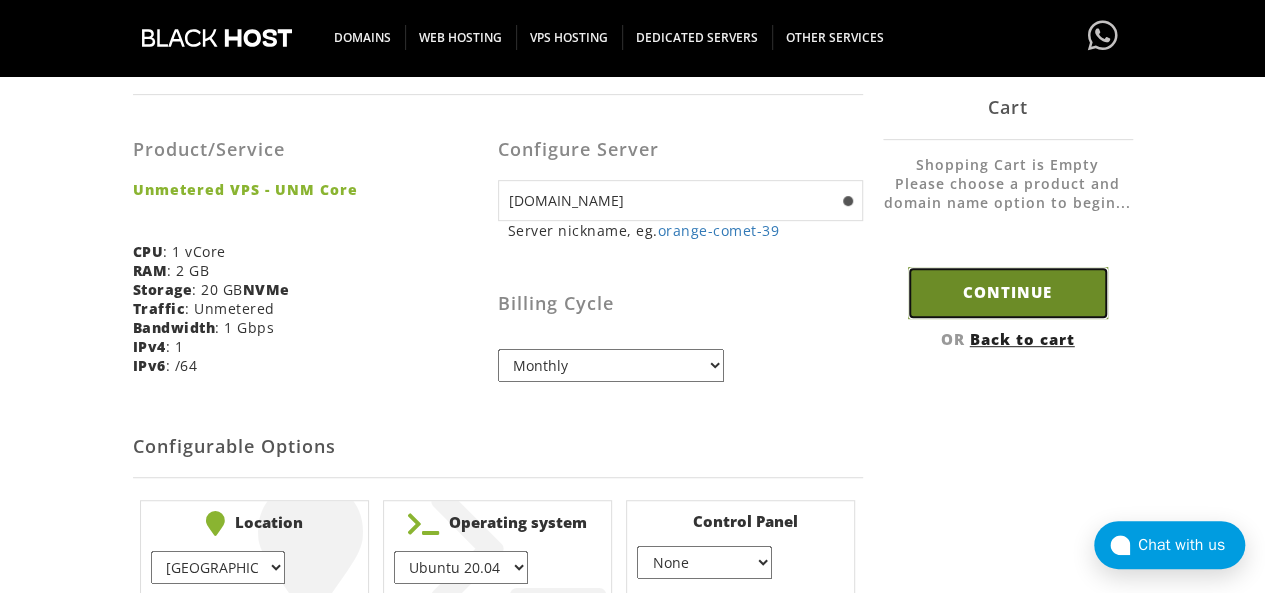 click on "Continue" at bounding box center [1008, 292] 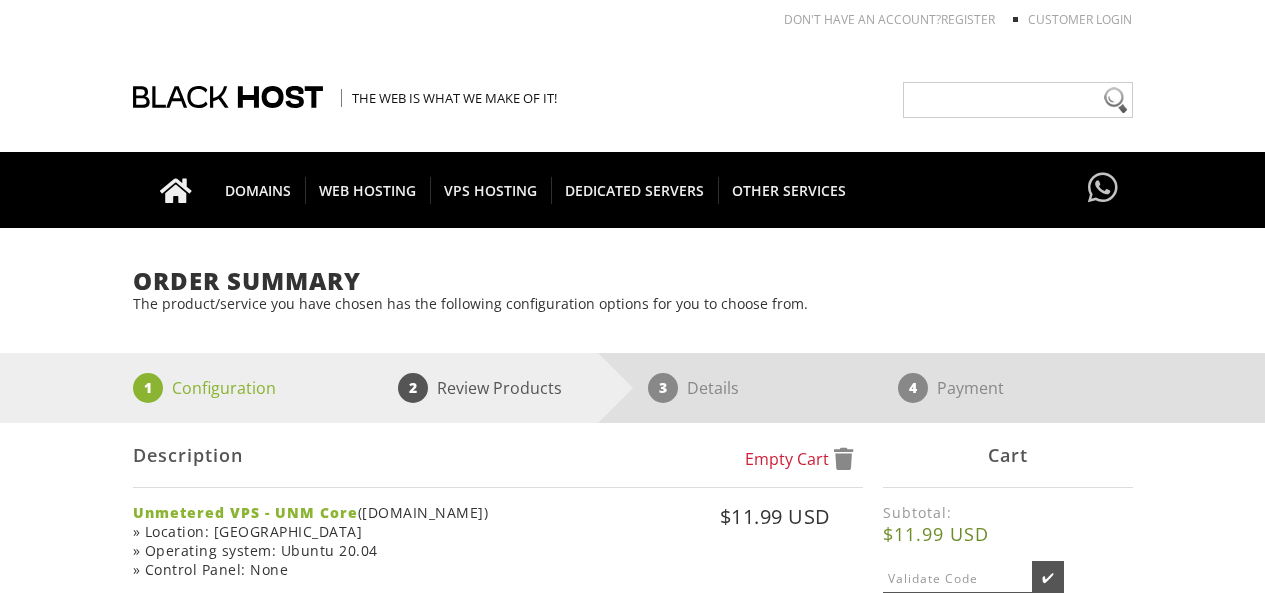 scroll, scrollTop: 0, scrollLeft: 0, axis: both 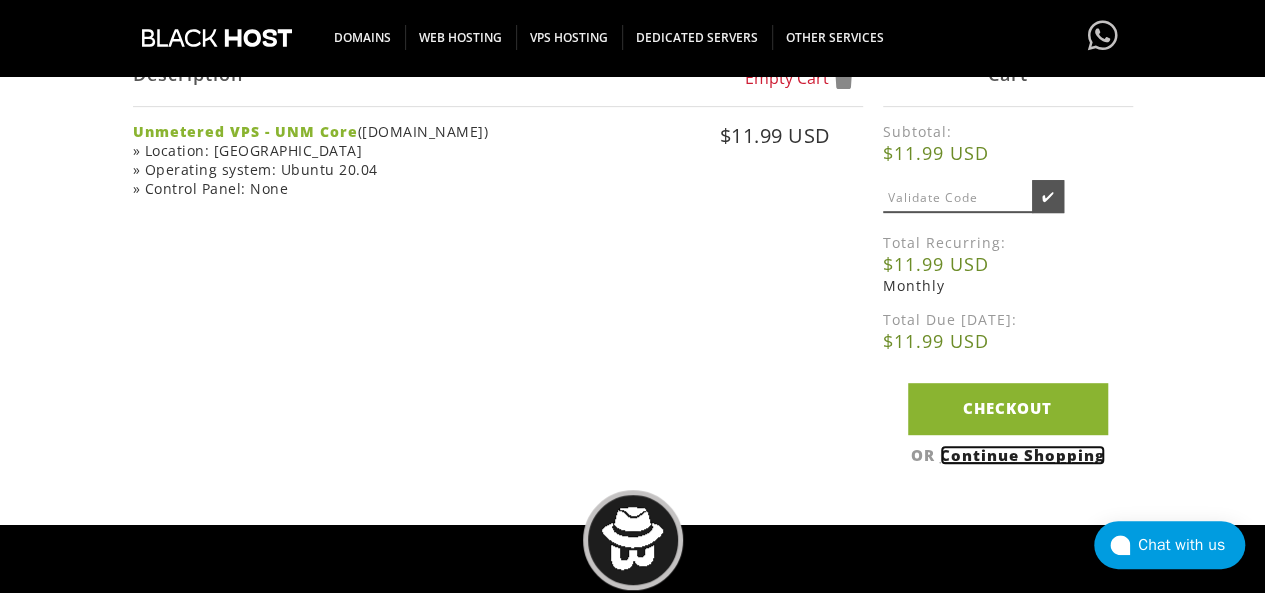 click on "Continue Shopping" at bounding box center [1022, 455] 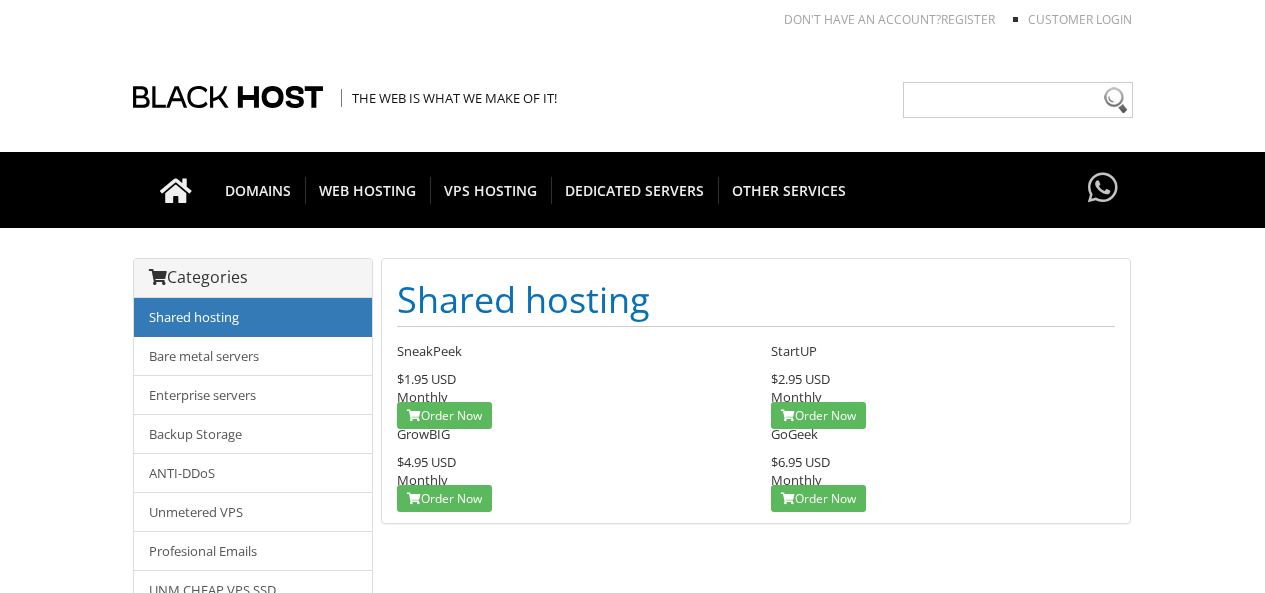 scroll, scrollTop: 0, scrollLeft: 0, axis: both 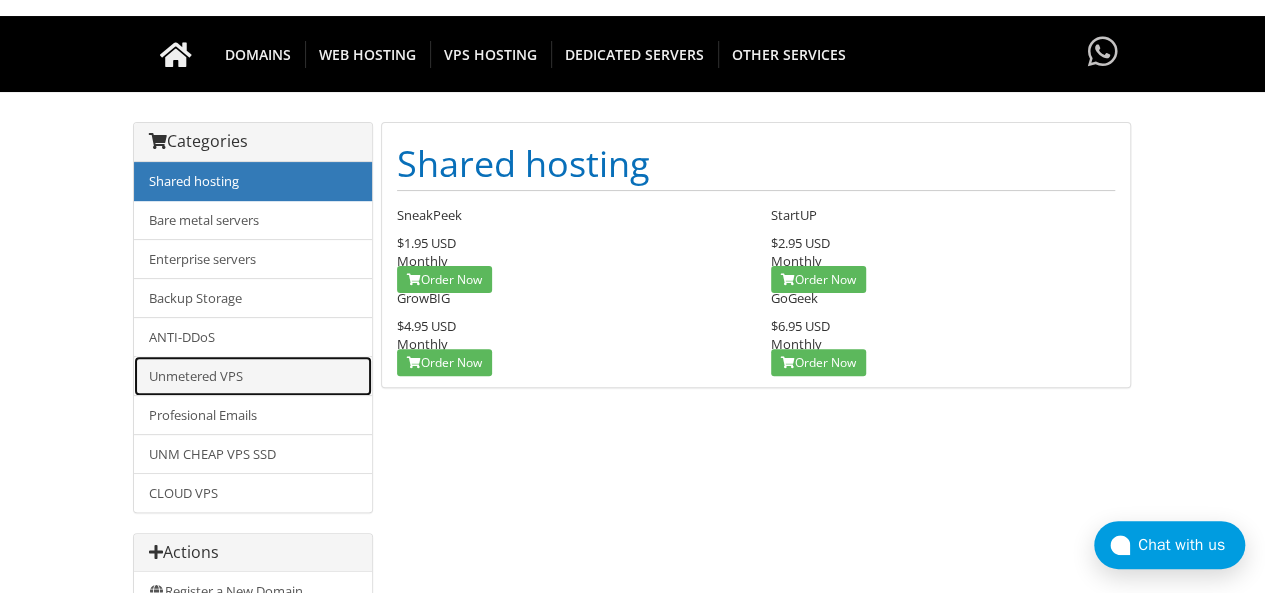 click on "Unmetered VPS" at bounding box center (253, 376) 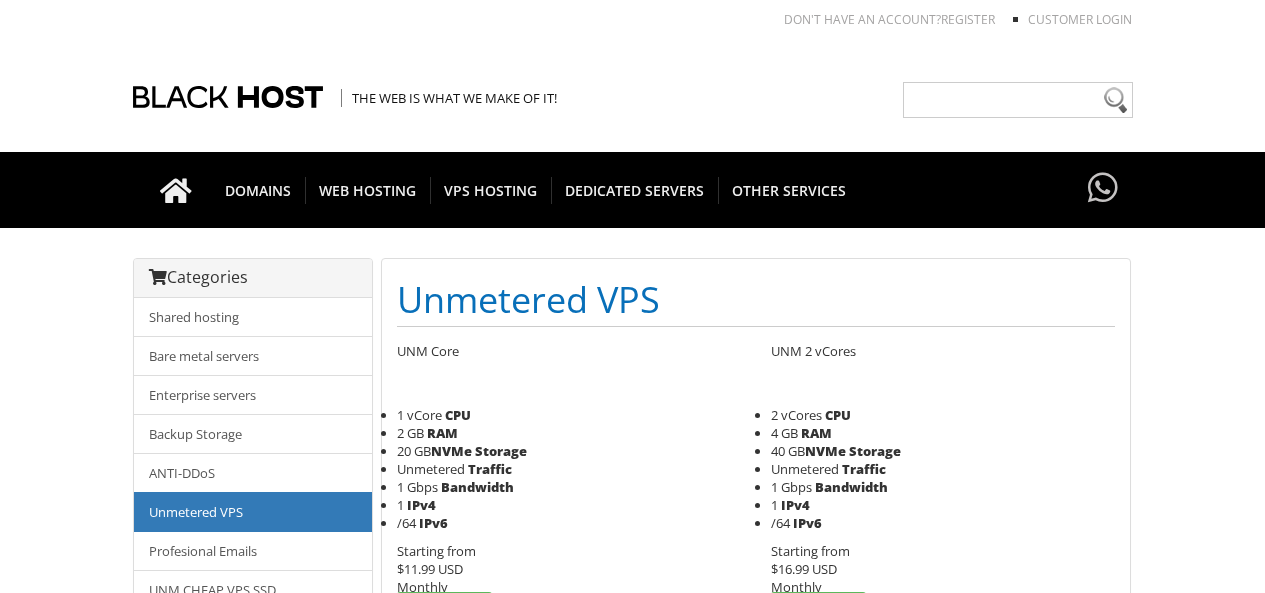 scroll, scrollTop: 0, scrollLeft: 0, axis: both 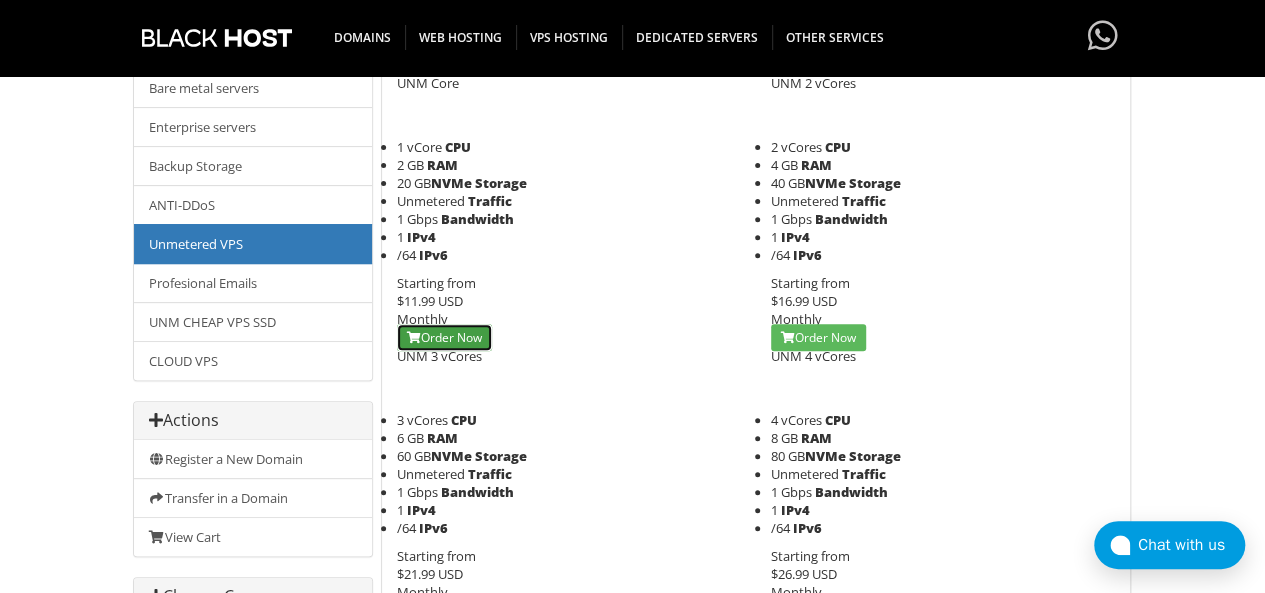 click on "Order Now" at bounding box center [444, 337] 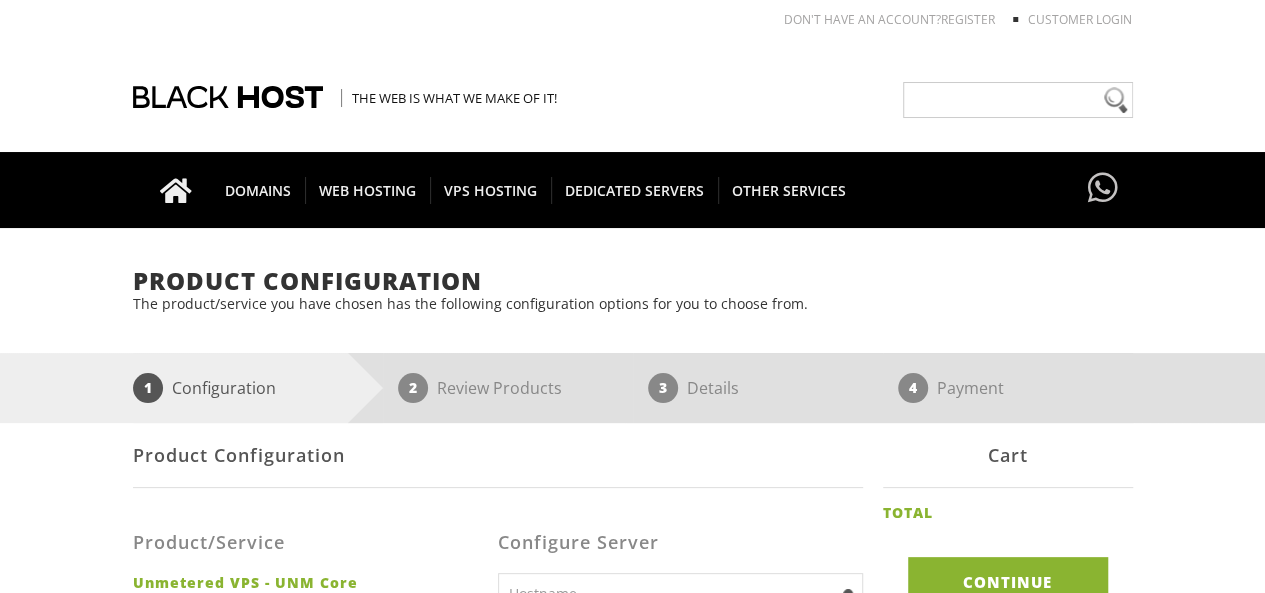 scroll, scrollTop: 330, scrollLeft: 0, axis: vertical 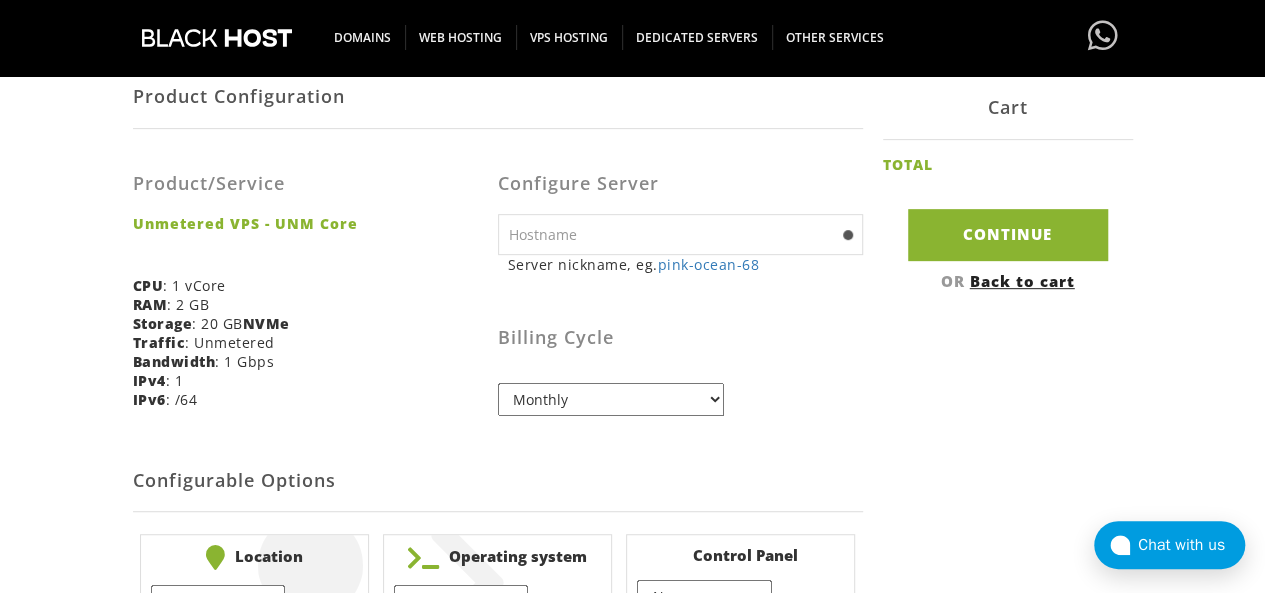 click at bounding box center (680, 234) 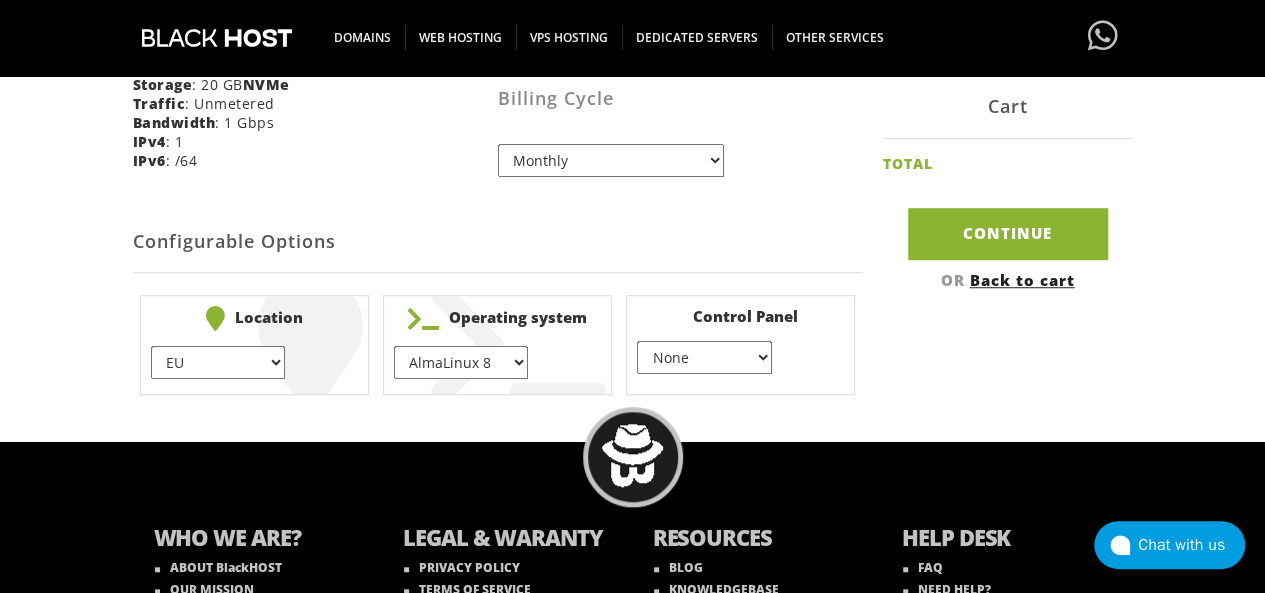 scroll, scrollTop: 597, scrollLeft: 0, axis: vertical 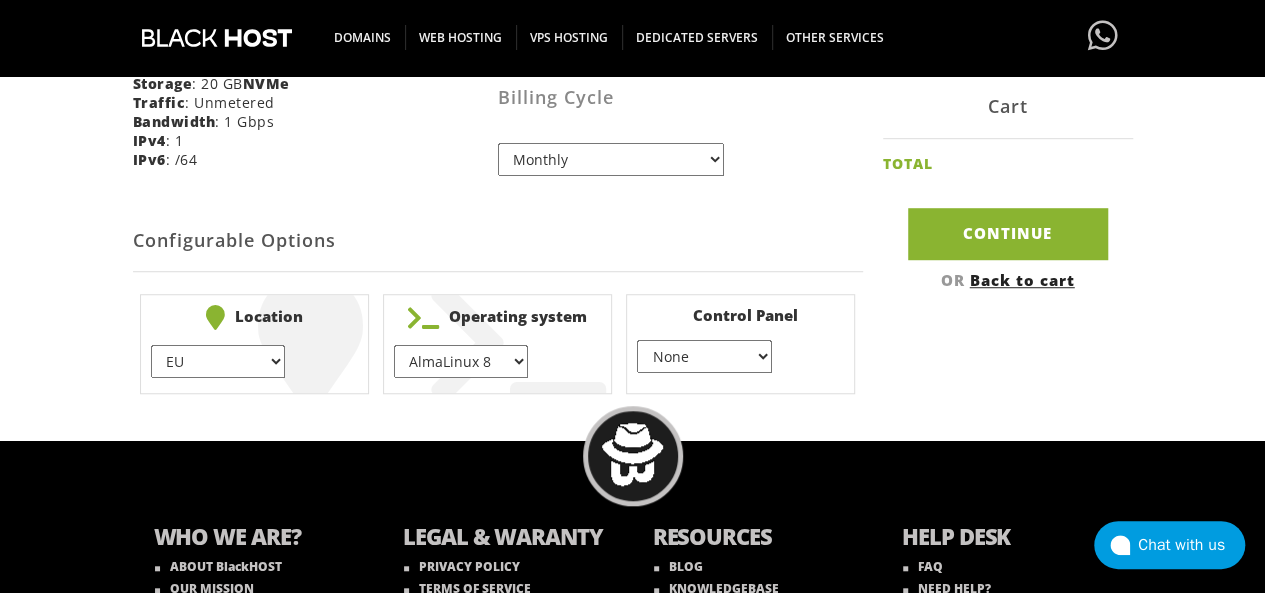 click on "EU
}
USA
}
London
}
Amsterdam
}
Vienna
}
Chicago
}" at bounding box center (218, 361) 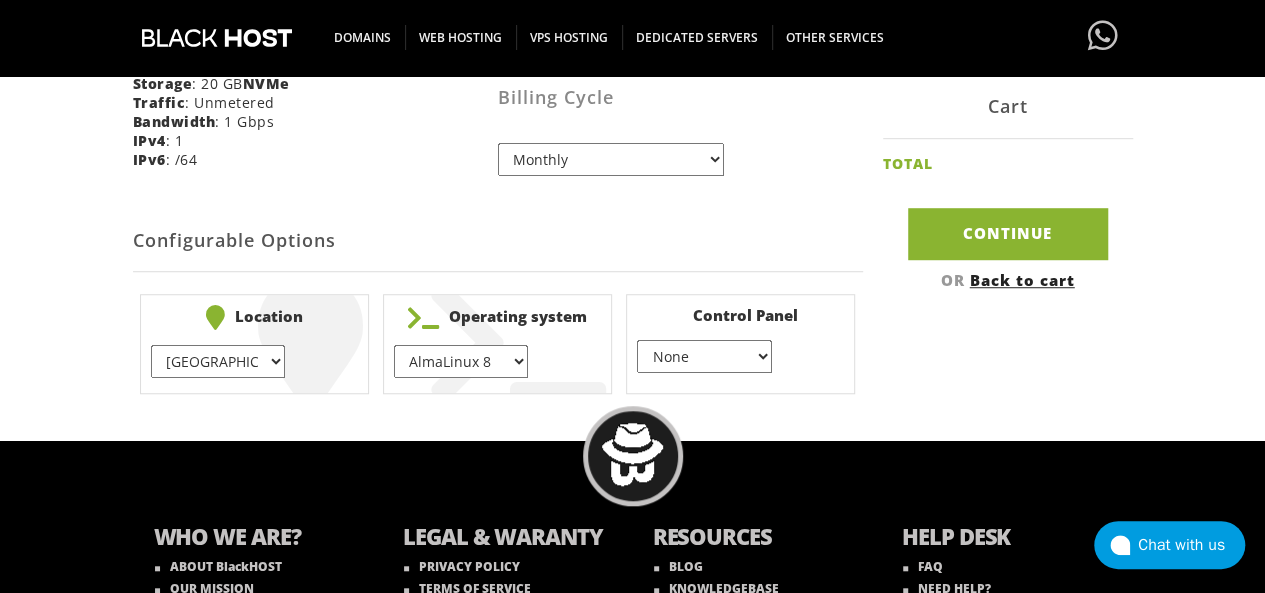 click on "EU
}
USA
}
London
}
Amsterdam
}
Vienna
}
Chicago
}" at bounding box center [218, 361] 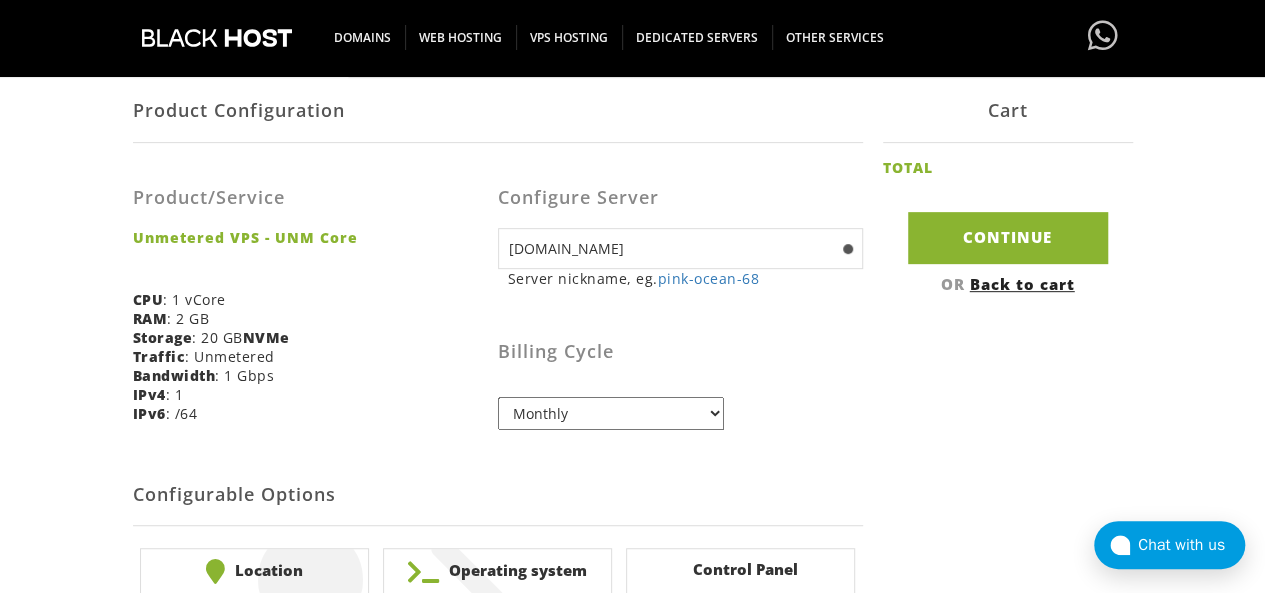 scroll, scrollTop: 459, scrollLeft: 0, axis: vertical 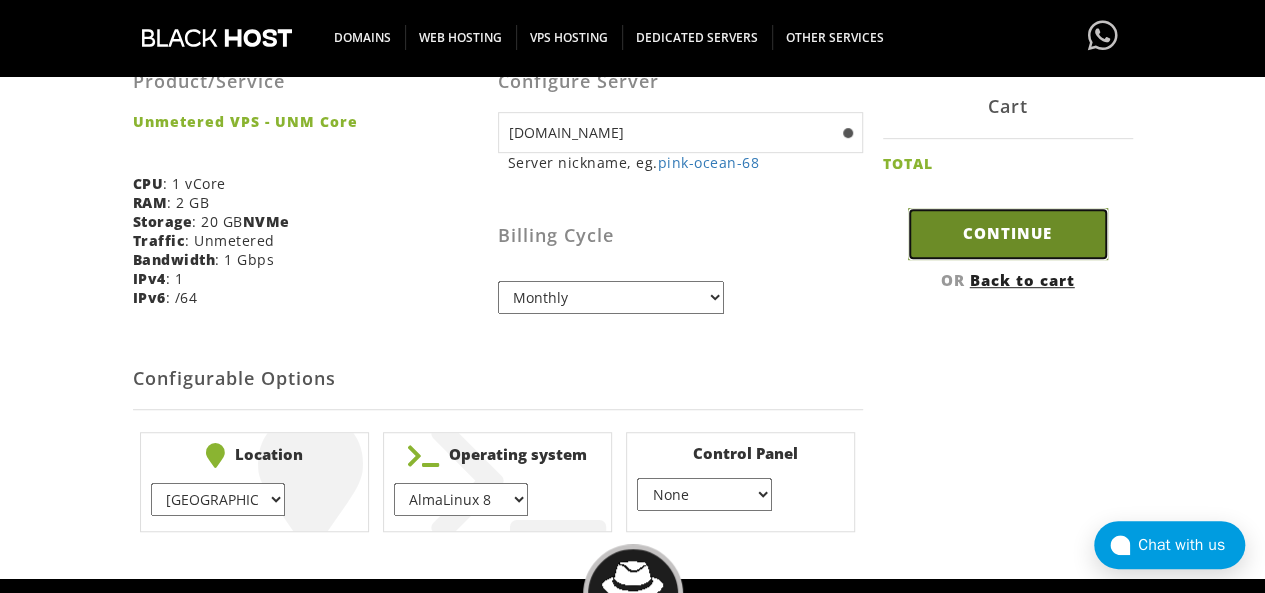 click on "Continue" at bounding box center [1008, 234] 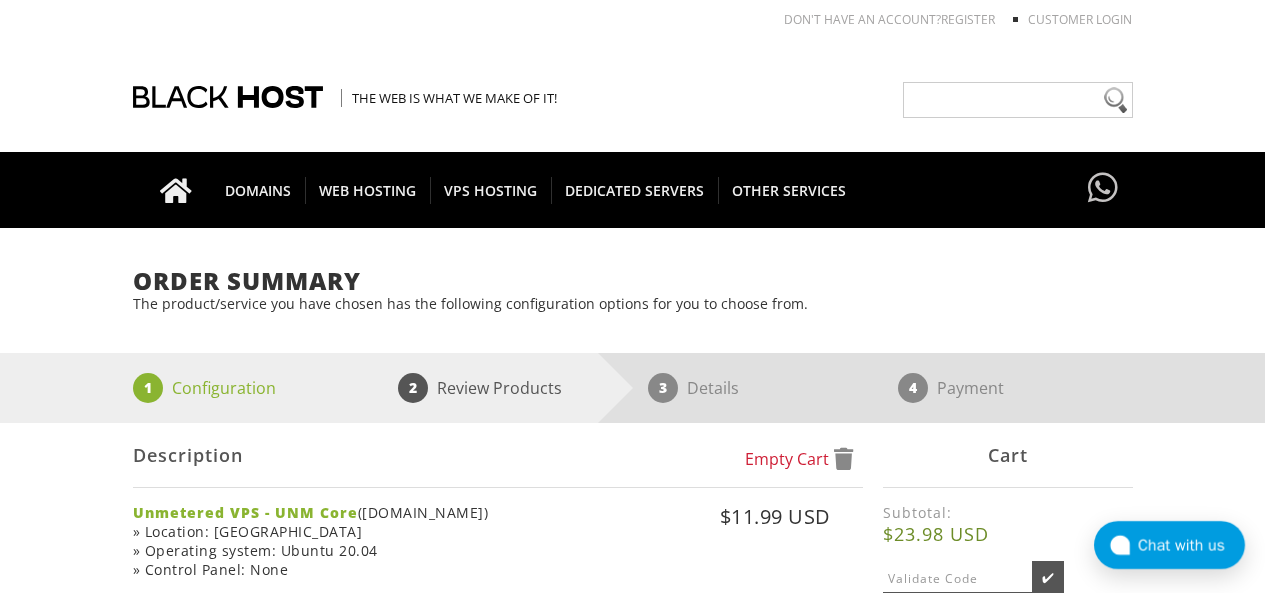 scroll, scrollTop: 0, scrollLeft: 0, axis: both 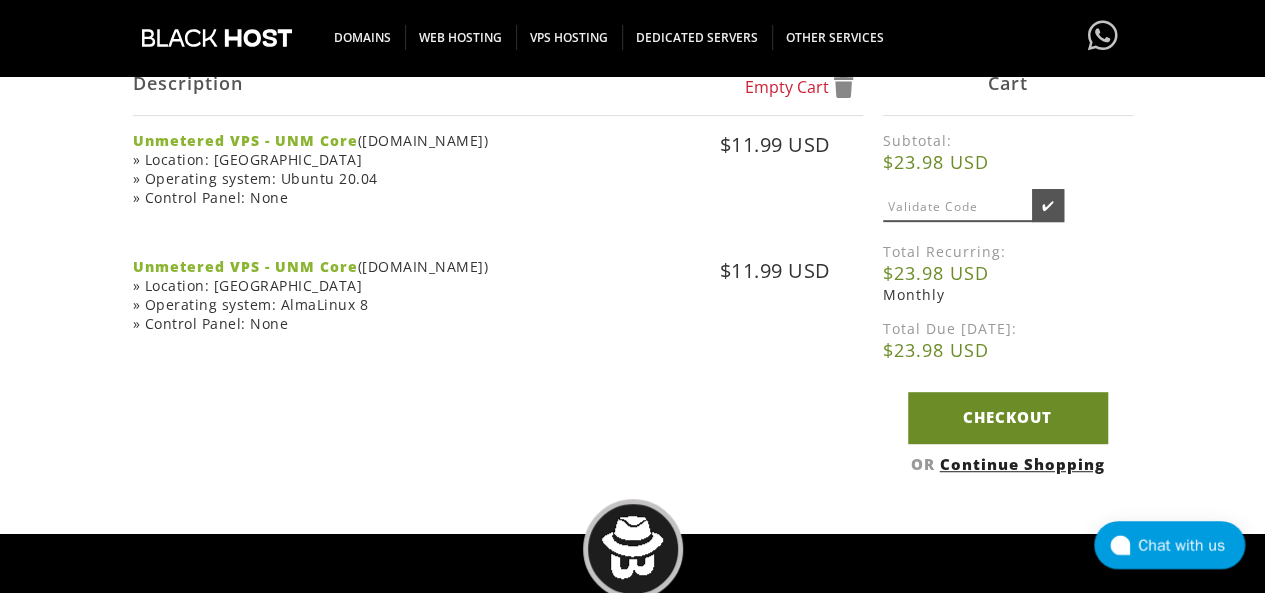 click on "Checkout" at bounding box center [1008, 417] 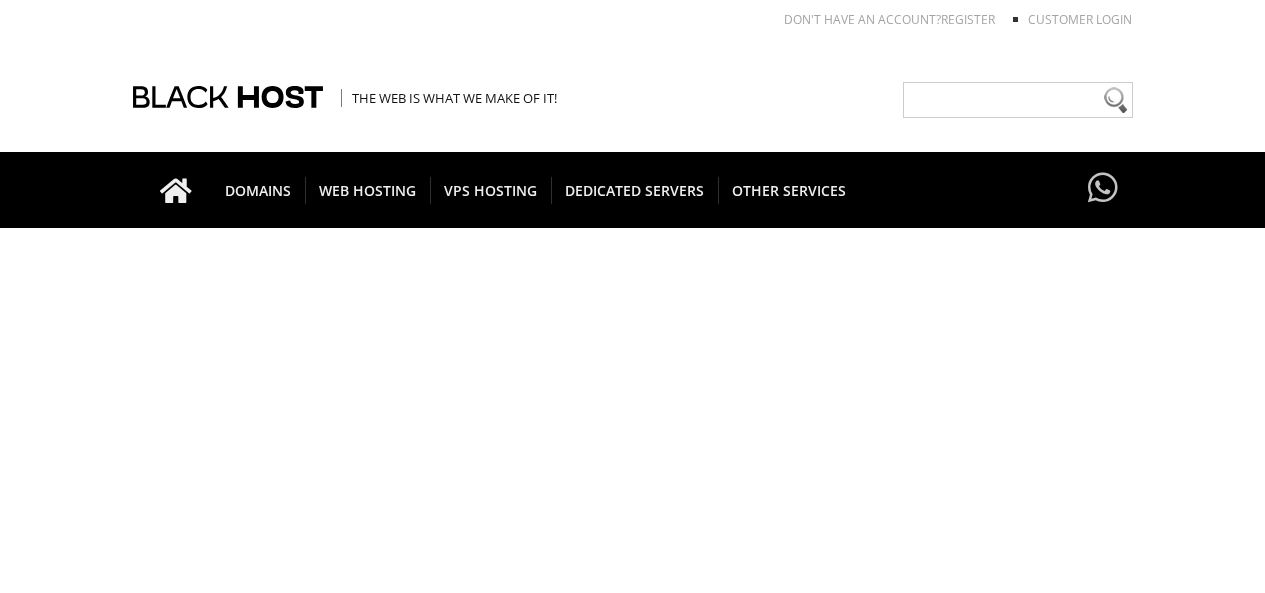 scroll, scrollTop: 0, scrollLeft: 0, axis: both 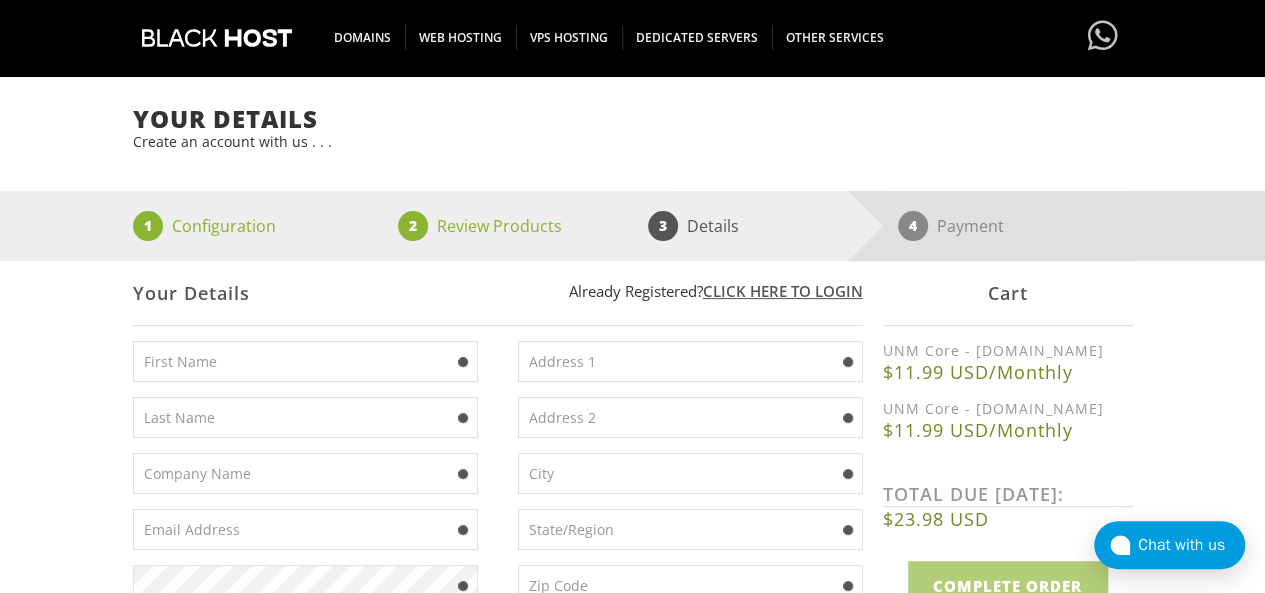 click at bounding box center (305, 361) 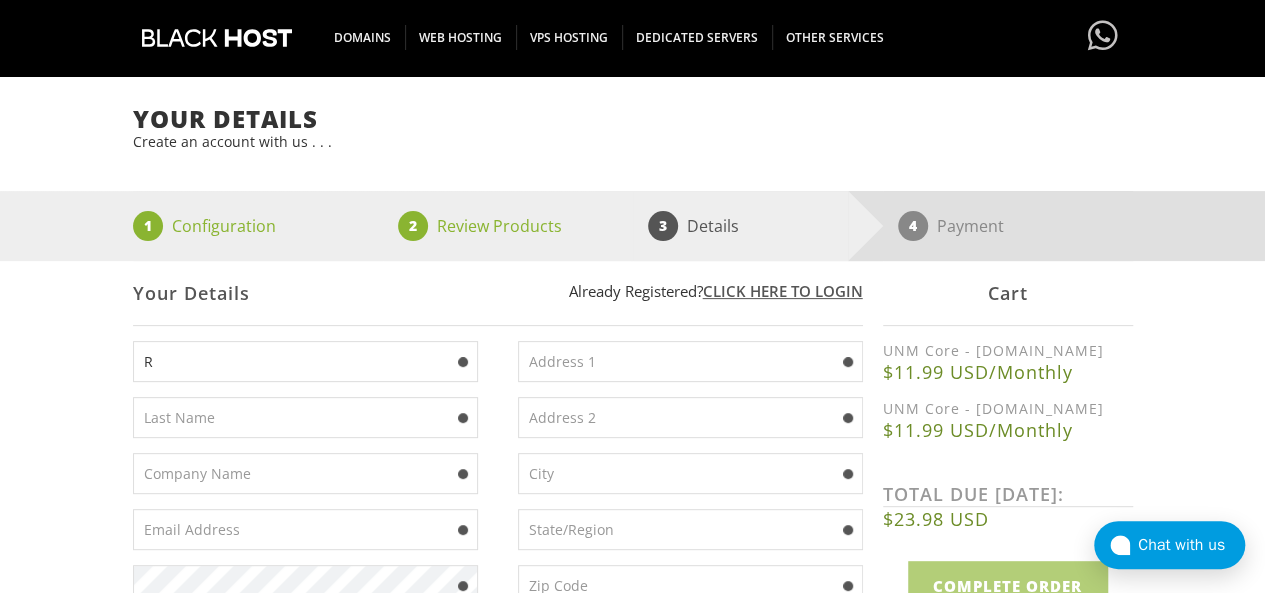 type on "Rajesh" 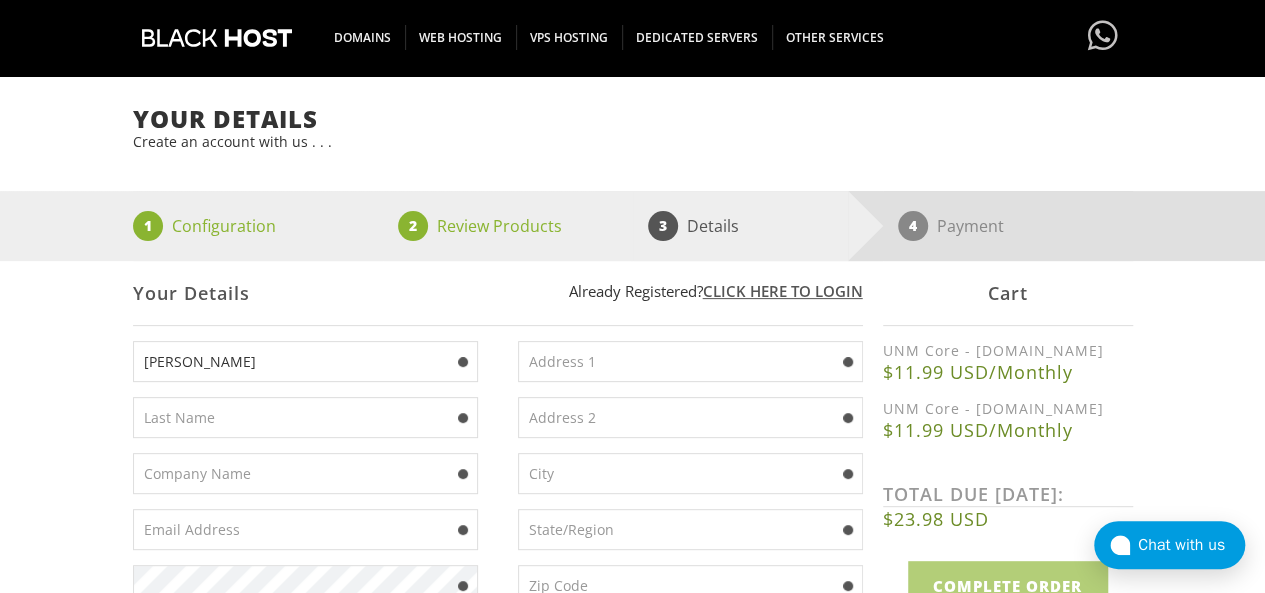 click at bounding box center [305, 417] 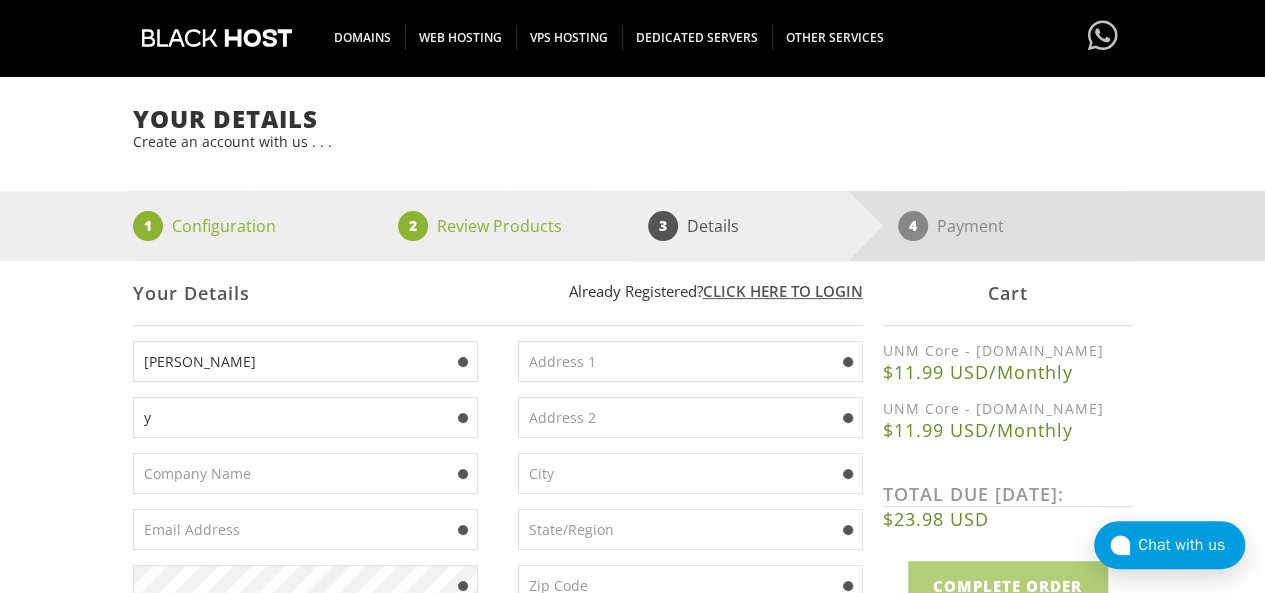 type on "Yadav" 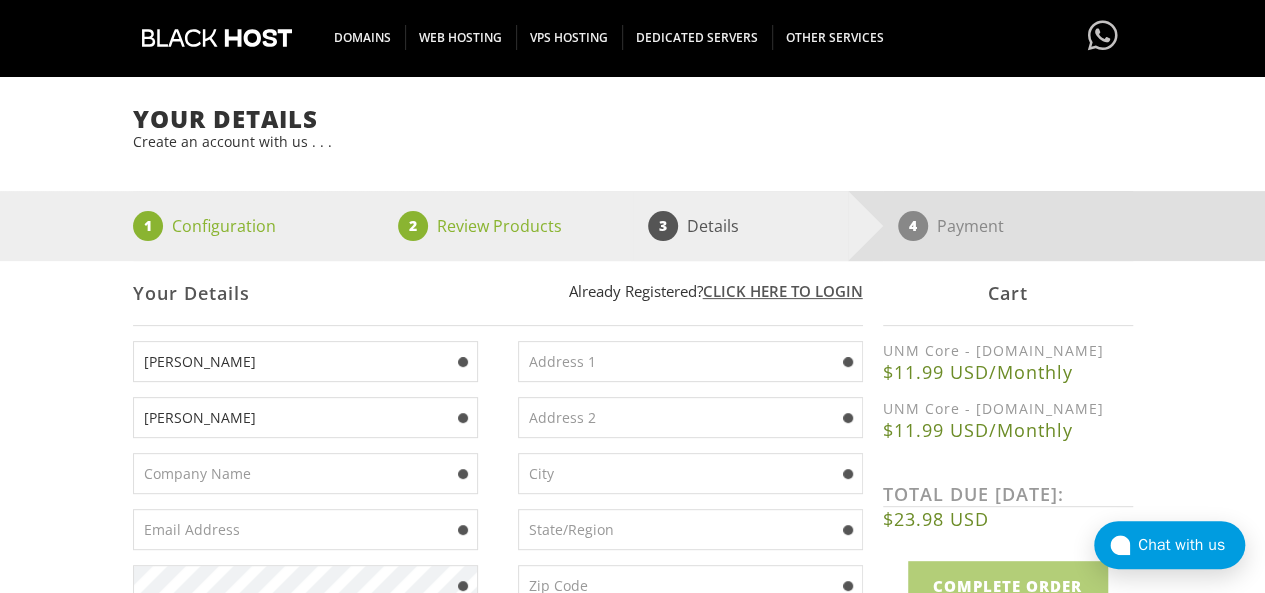click at bounding box center (690, 361) 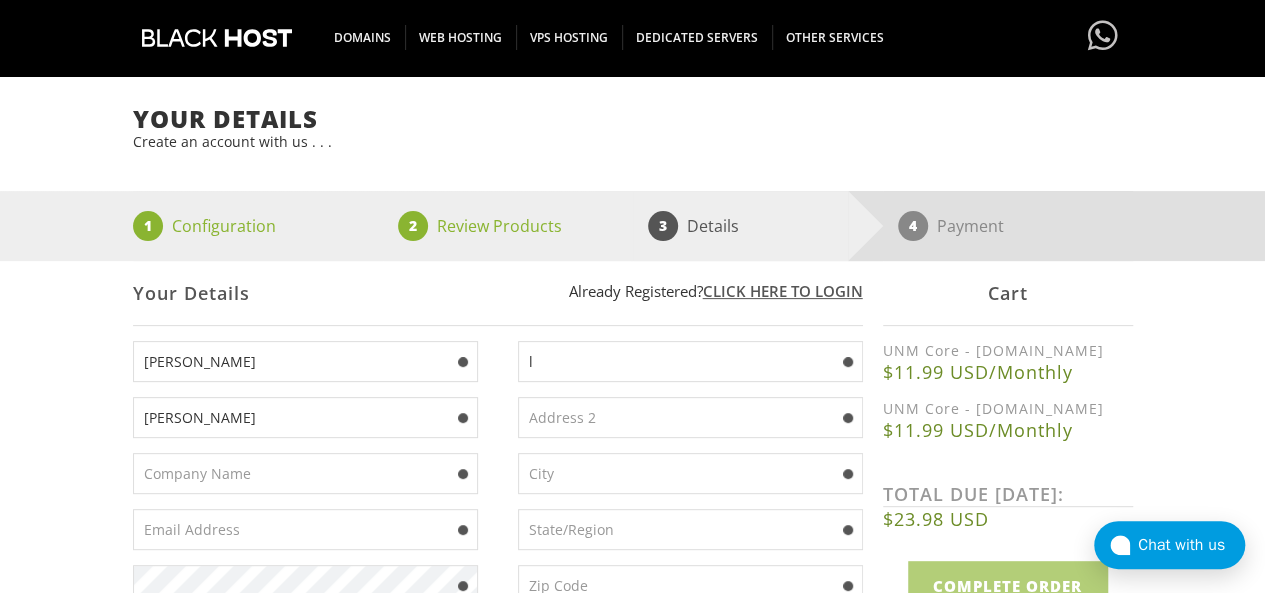 type on "lahan-01,siraha Nepal" 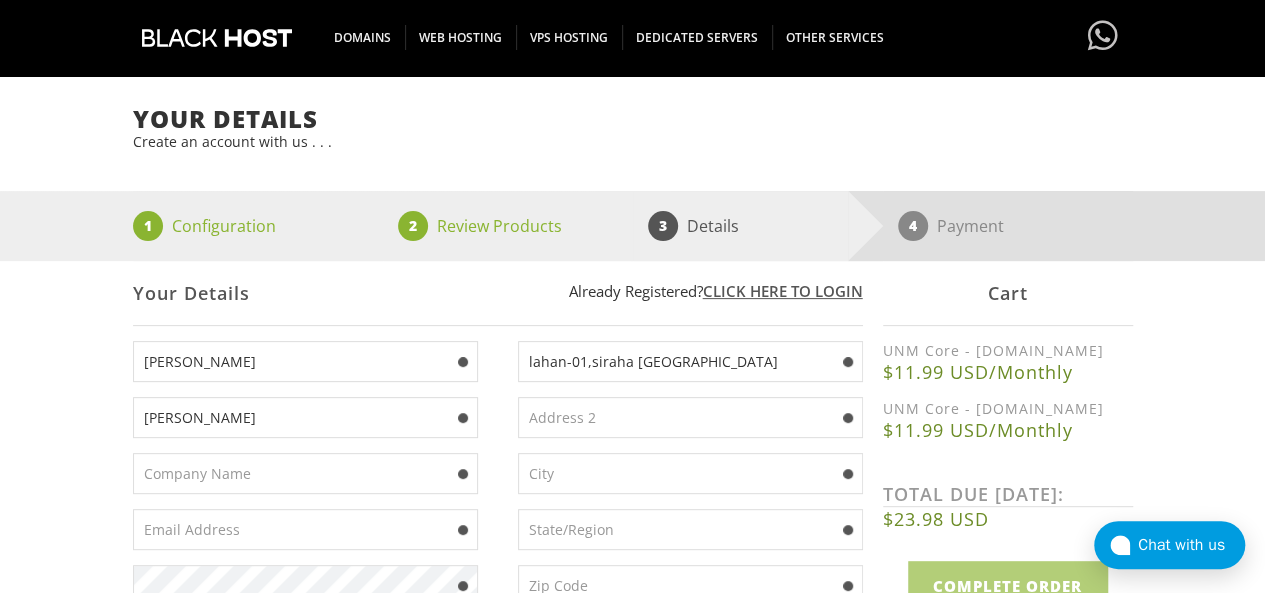 click at bounding box center [690, 473] 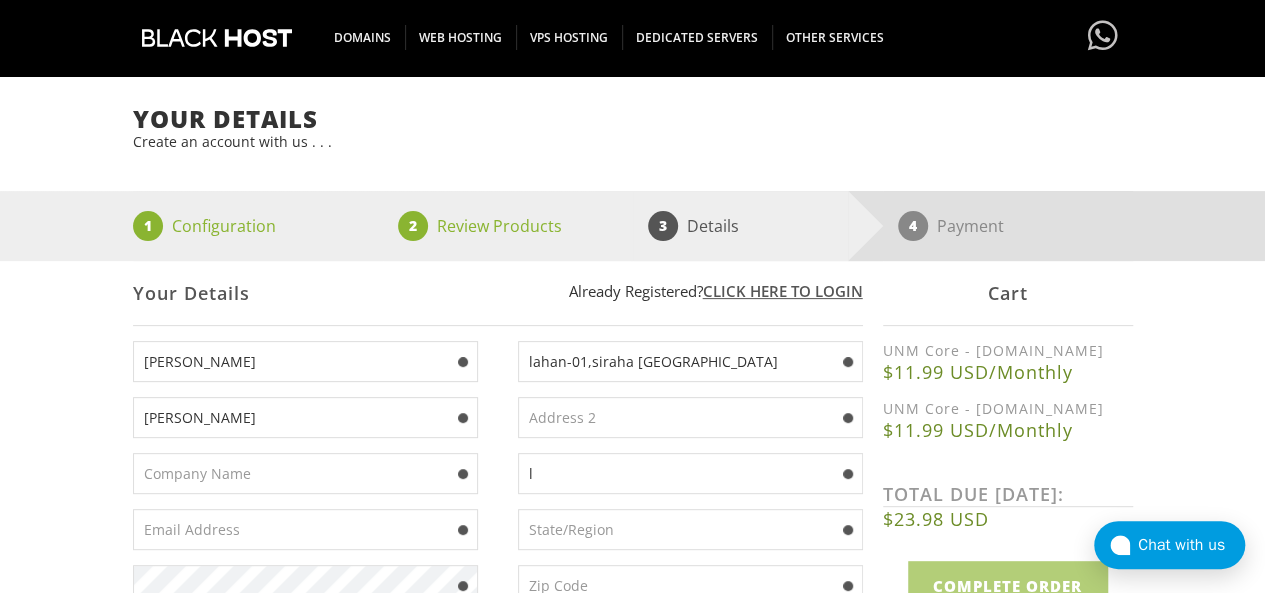 type on "lahan" 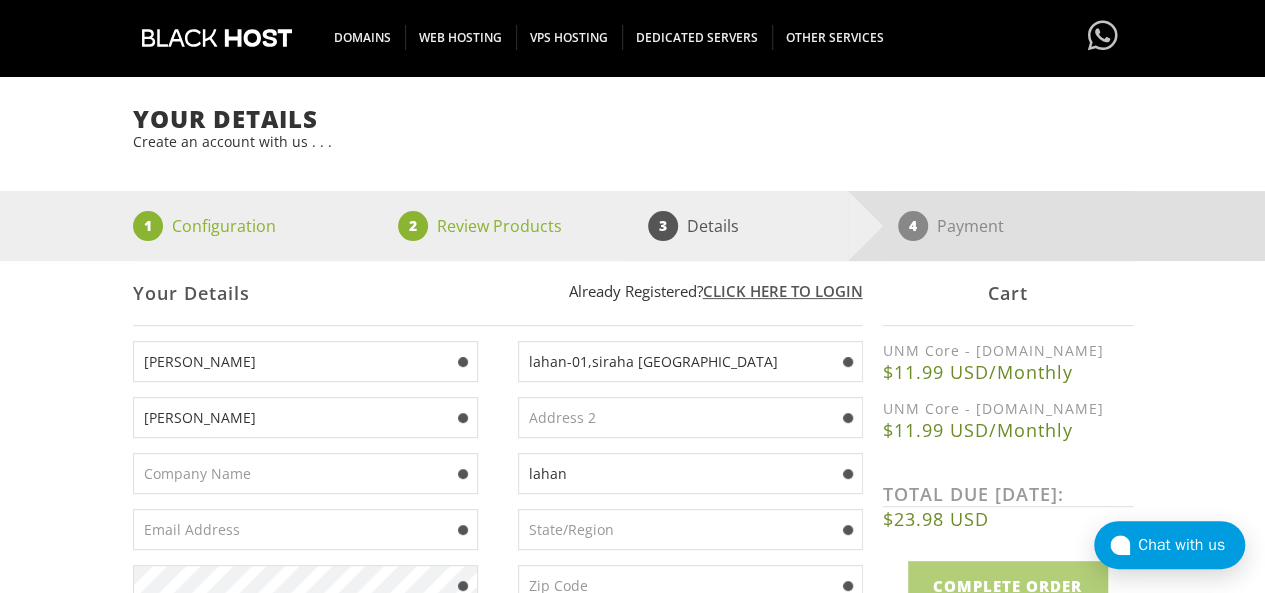 click at bounding box center [690, 529] 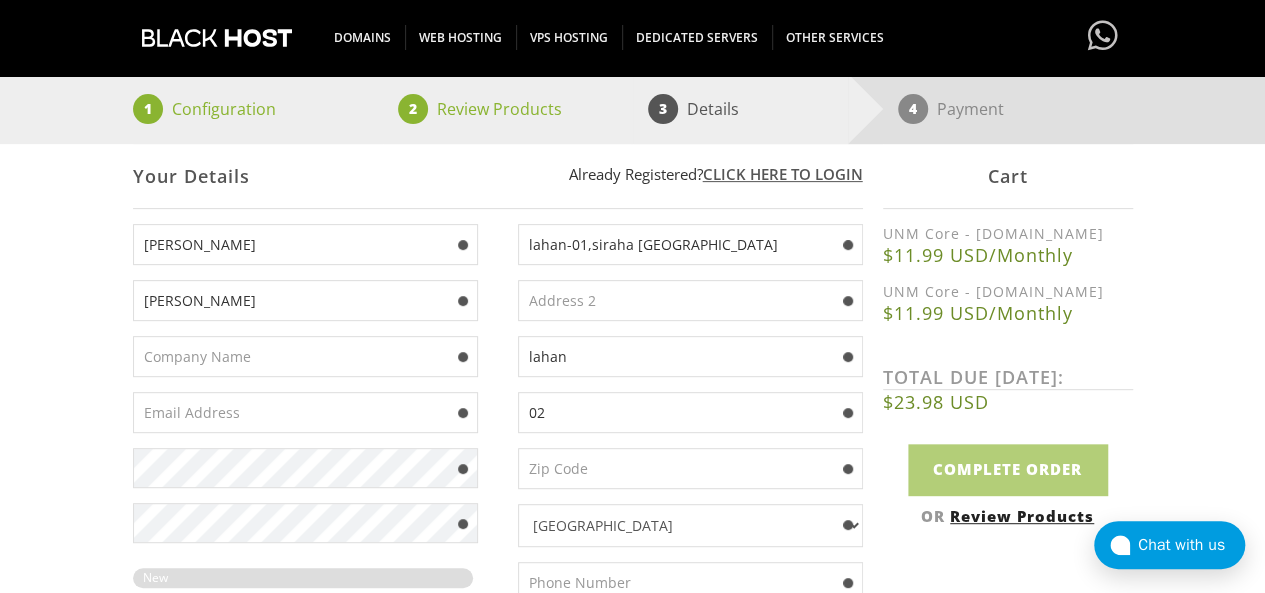 scroll, scrollTop: 276, scrollLeft: 0, axis: vertical 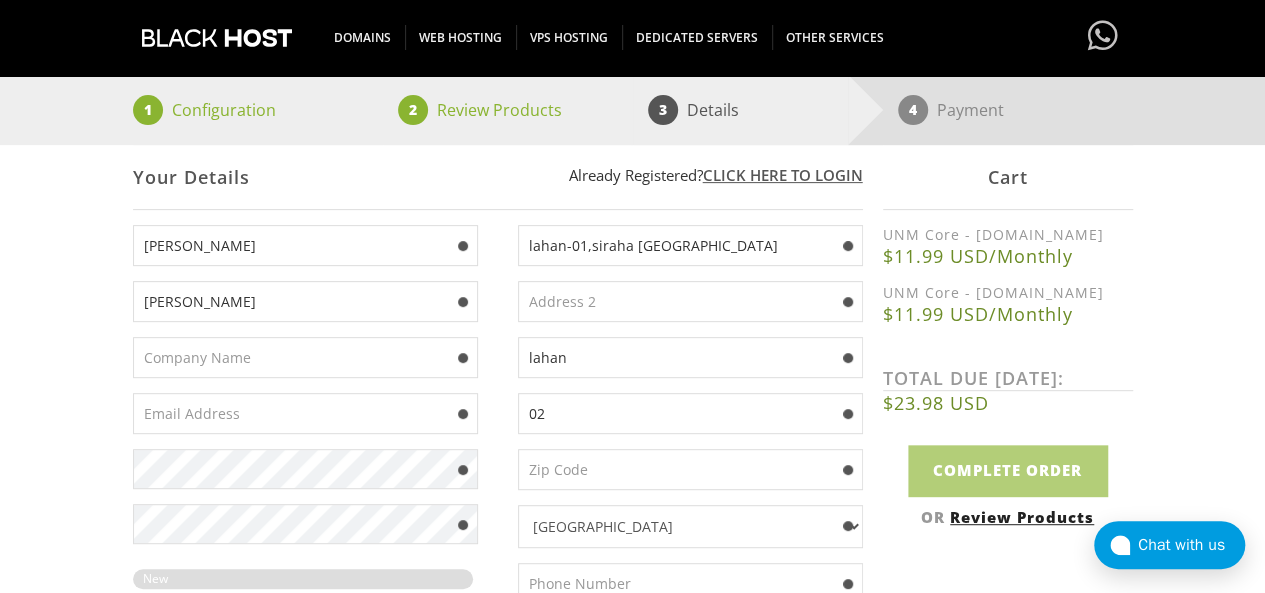 click at bounding box center (305, 413) 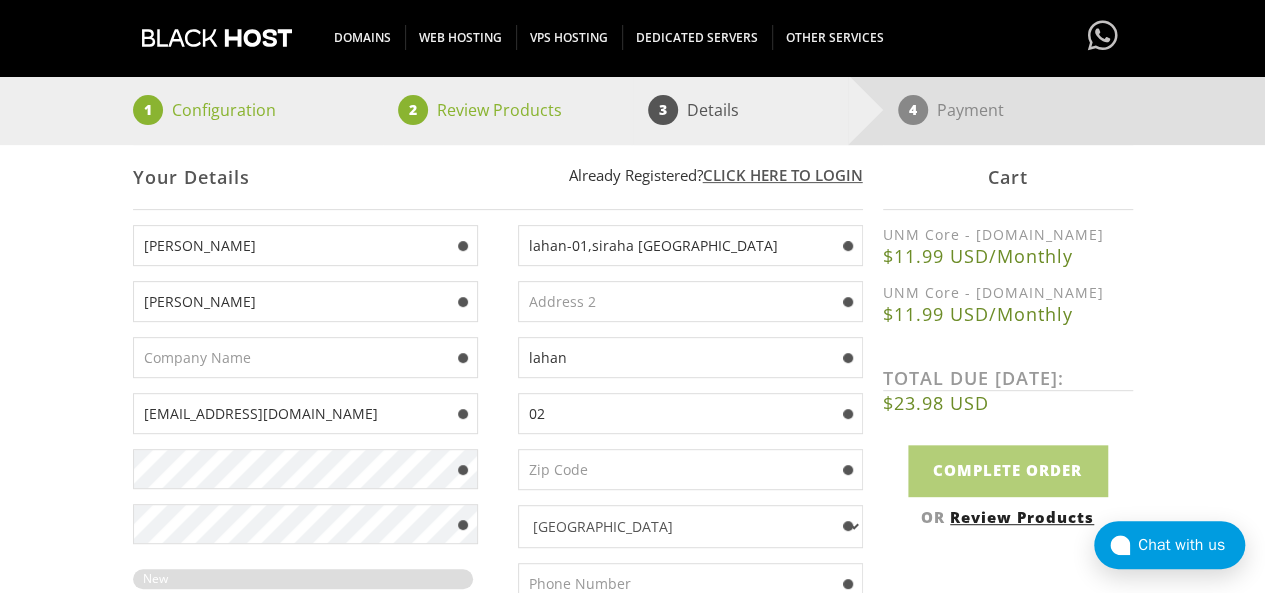 type on "raje05845@gmail.com" 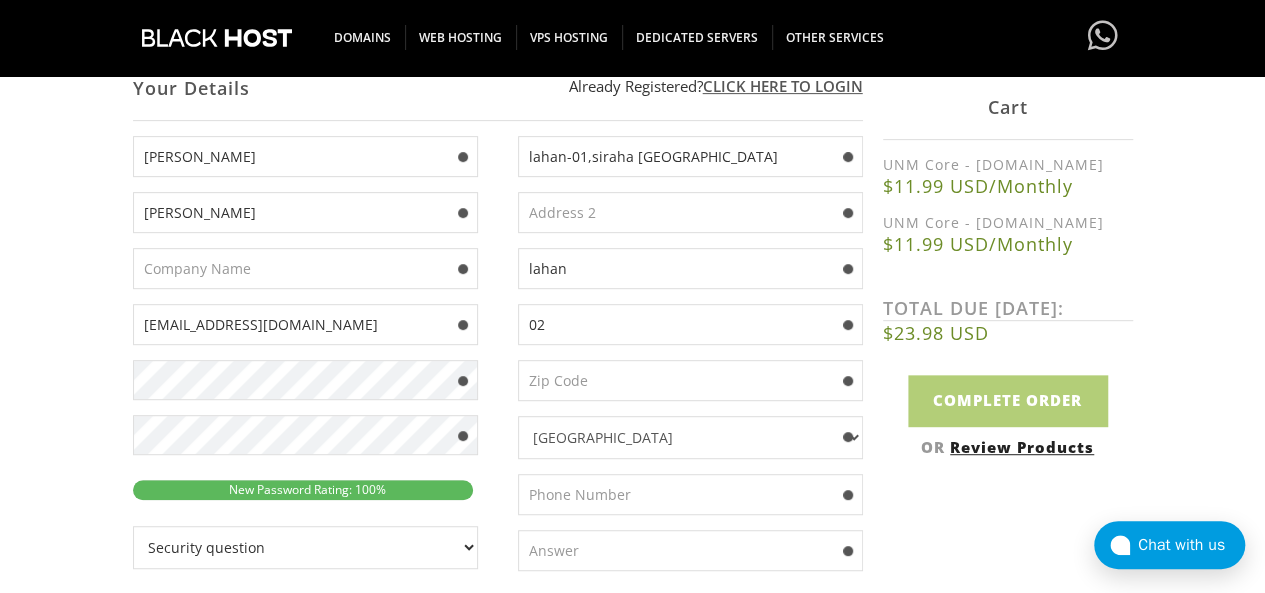 click at bounding box center (690, 380) 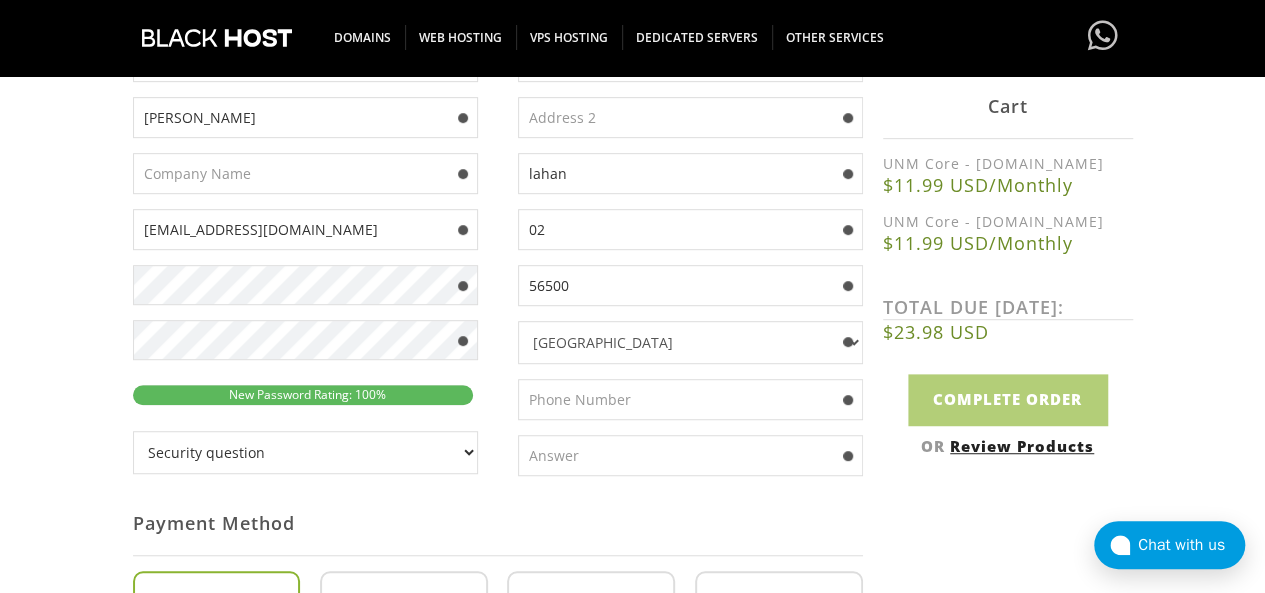 scroll, scrollTop: 464, scrollLeft: 0, axis: vertical 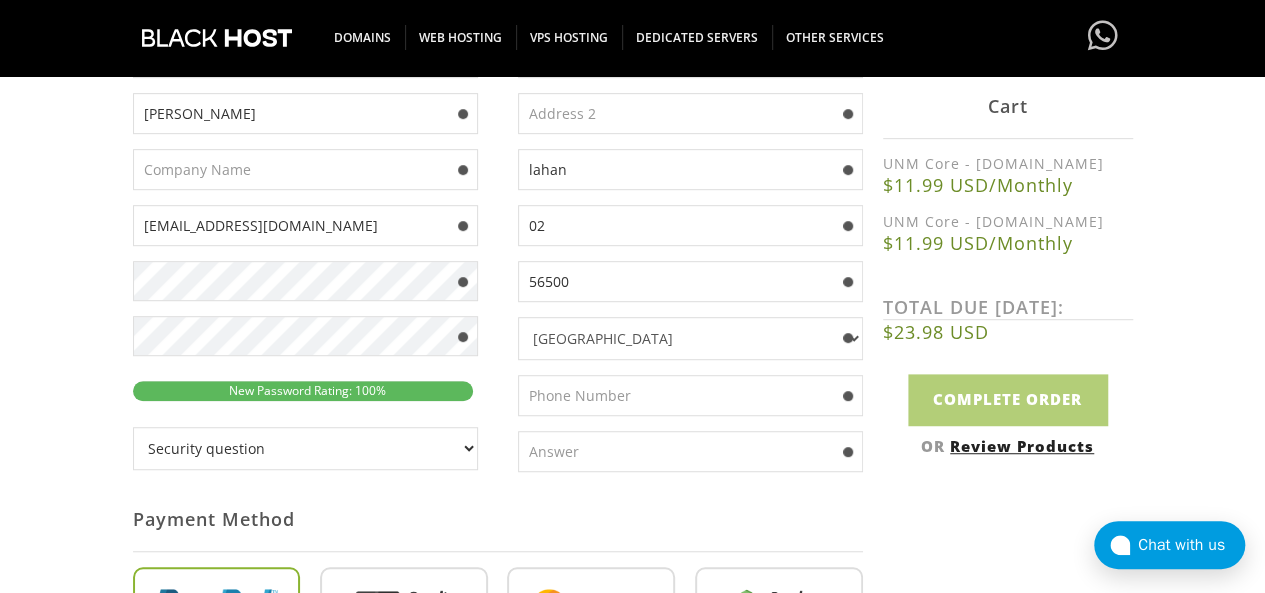 type on "56500" 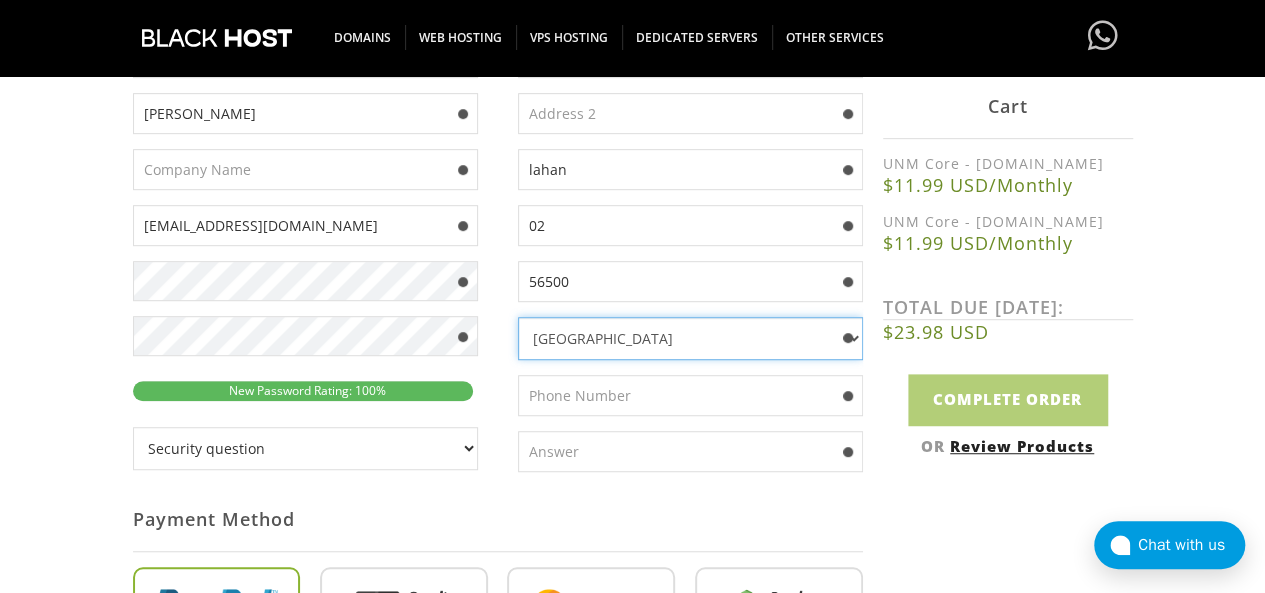 click on "Afghanistan Aland Islands Albania Algeria American Samoa Andorra Angola Anguilla Antarctica Antigua And Barbuda Argentina Armenia Aruba Australia Austria Azerbaijan Bahamas Bahrain Bangladesh Barbados Belarus Belgium Belize Benin Bermuda Bhutan Bolivia Bosnia And Herzegovina Botswana Brazil British Indian Ocean Territory Brunei Darussalam Bulgaria Burkina Faso Burundi Cambodia Cameroon Canada Cape Verde Cayman Islands Central African Republic Chad Chile China Christmas Island Cocos (Keeling) Islands Colombia Comoros Congo Congo, Democratic Republic Cook Islands Costa Rica Cote D'Ivoire Croatia Cuba Curacao Cyprus Czech Republic Denmark Djibouti Dominica Dominican Republic Ecuador Egypt El Salvador Equatorial Guinea Eritrea Estonia Ethiopia Falkland Islands (Malvinas) Faroe Islands Fiji Finland France French Guiana French Polynesia French Southern Territories Gabon Gambia Georgia Germany Ghana Gibraltar Greece Greenland Grenada Guadeloupe Guam Guatemala Guernsey Guinea Guinea-Bissau Guyana Haiti Honduras India" at bounding box center (690, 338) 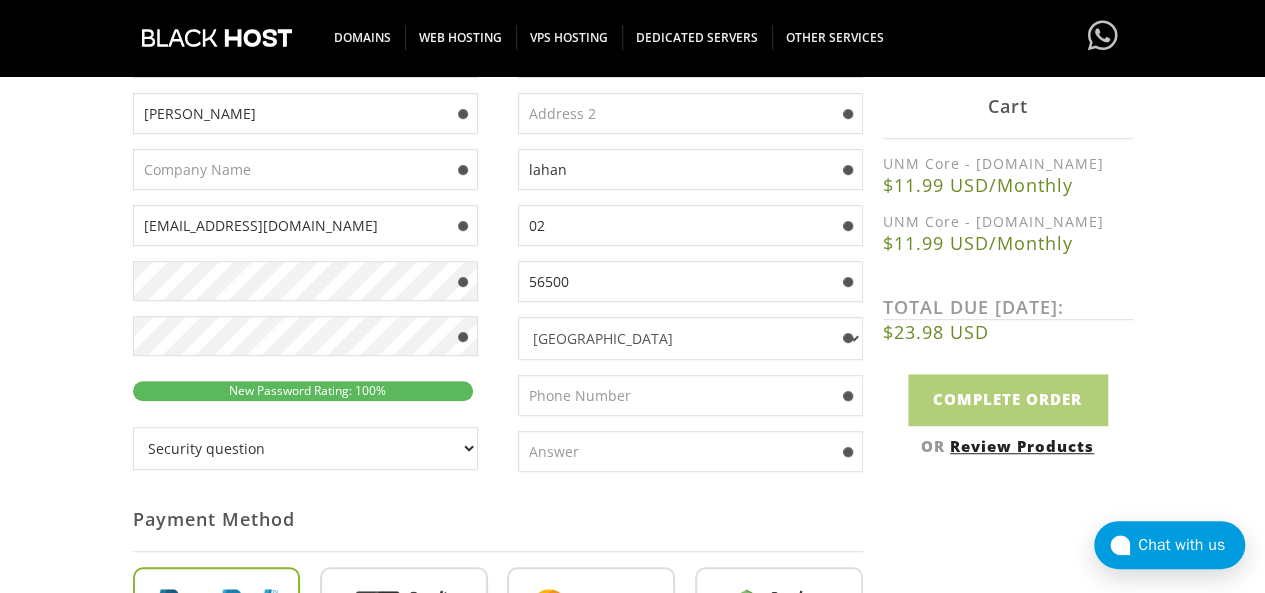 click at bounding box center [690, 395] 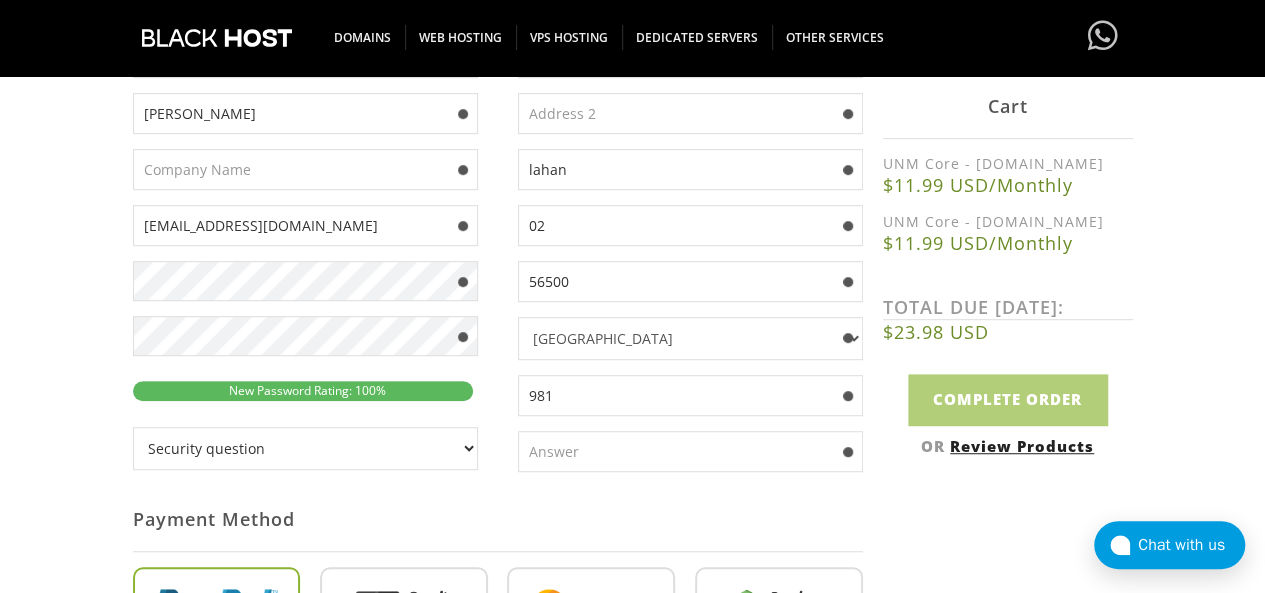 type on "9814780197" 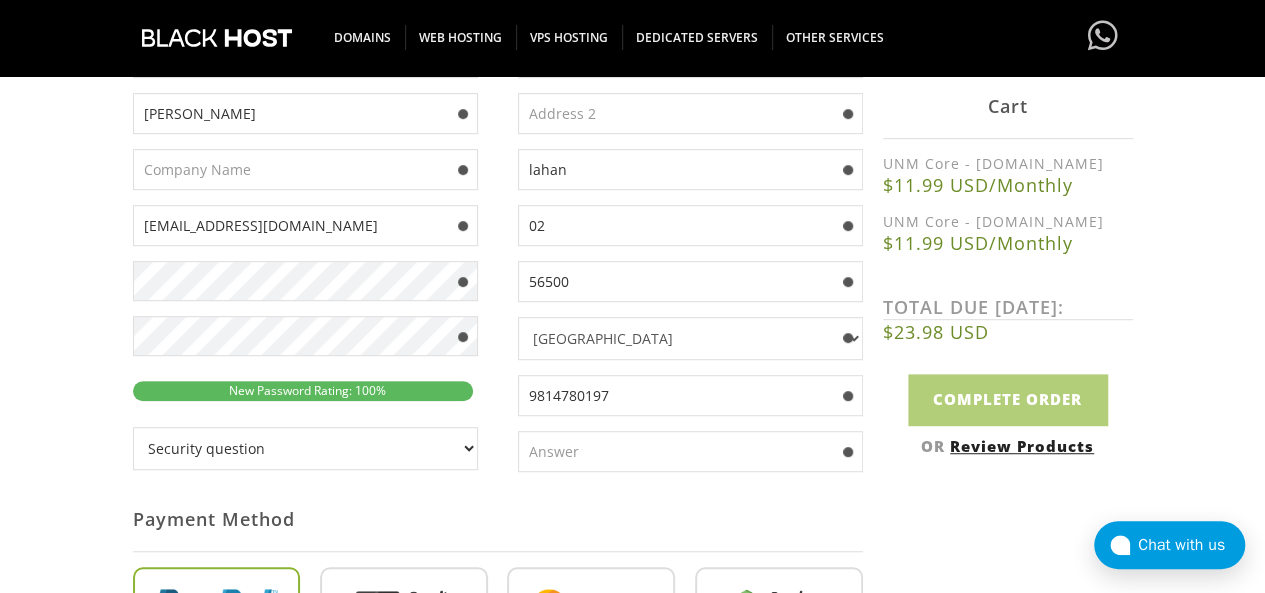 click on "Security question
What's your favorite color?
What is the first name of the person you first kissed?
Dave would you like to play chess?
Hash, hash baby?
Where am I?
Who are you?
What is your Secret Question Answer?" at bounding box center [305, 448] 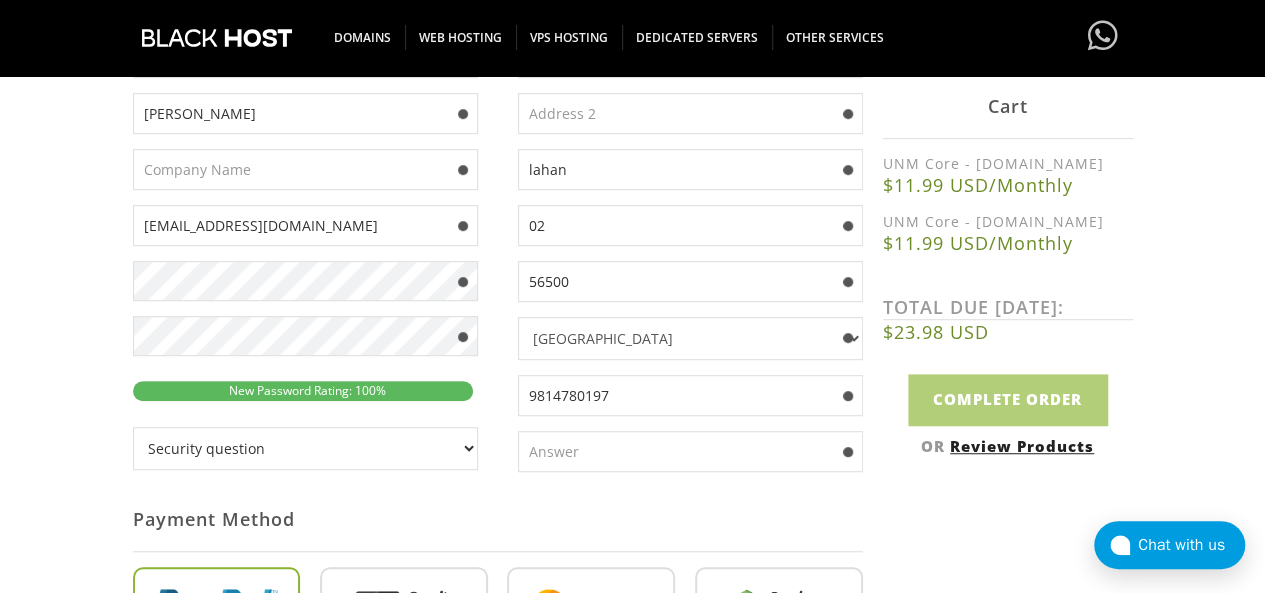 click on "Security question
What's your favorite color?
What is the first name of the person you first kissed?
Dave would you like to play chess?
Hash, hash baby?
Where am I?
Who are you?
What is your Secret Question Answer?" at bounding box center (305, 448) 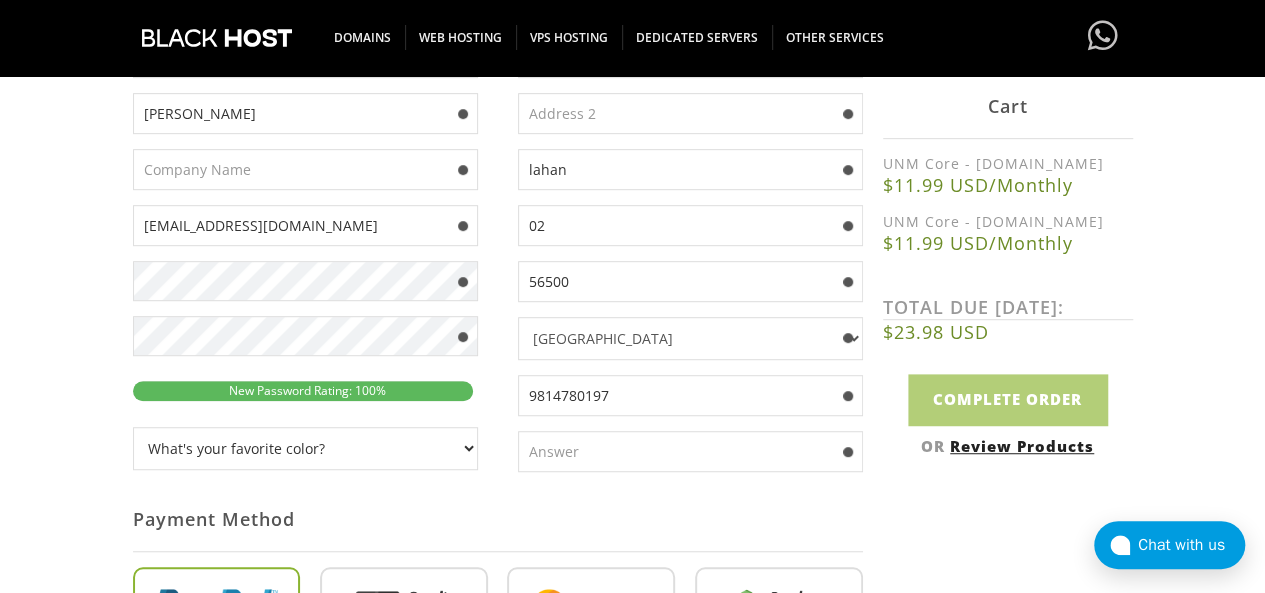 click on "Security question
What's your favorite color?
What is the first name of the person you first kissed?
Dave would you like to play chess?
Hash, hash baby?
Where am I?
Who are you?
What is your Secret Question Answer?" at bounding box center (305, 448) 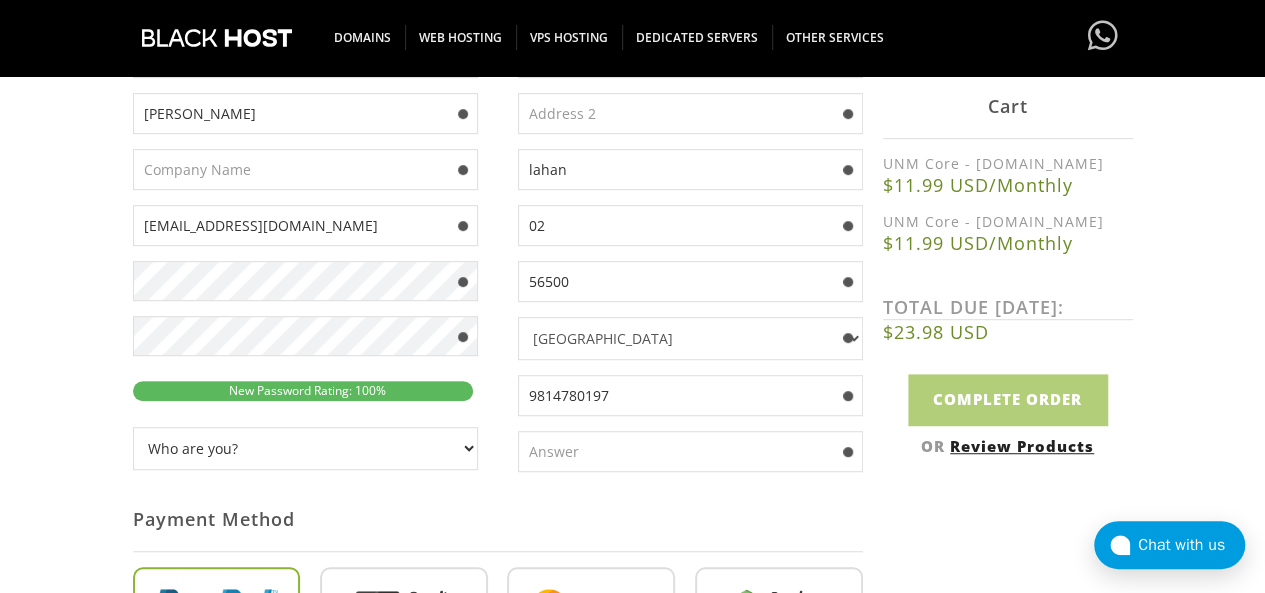 click at bounding box center (690, 451) 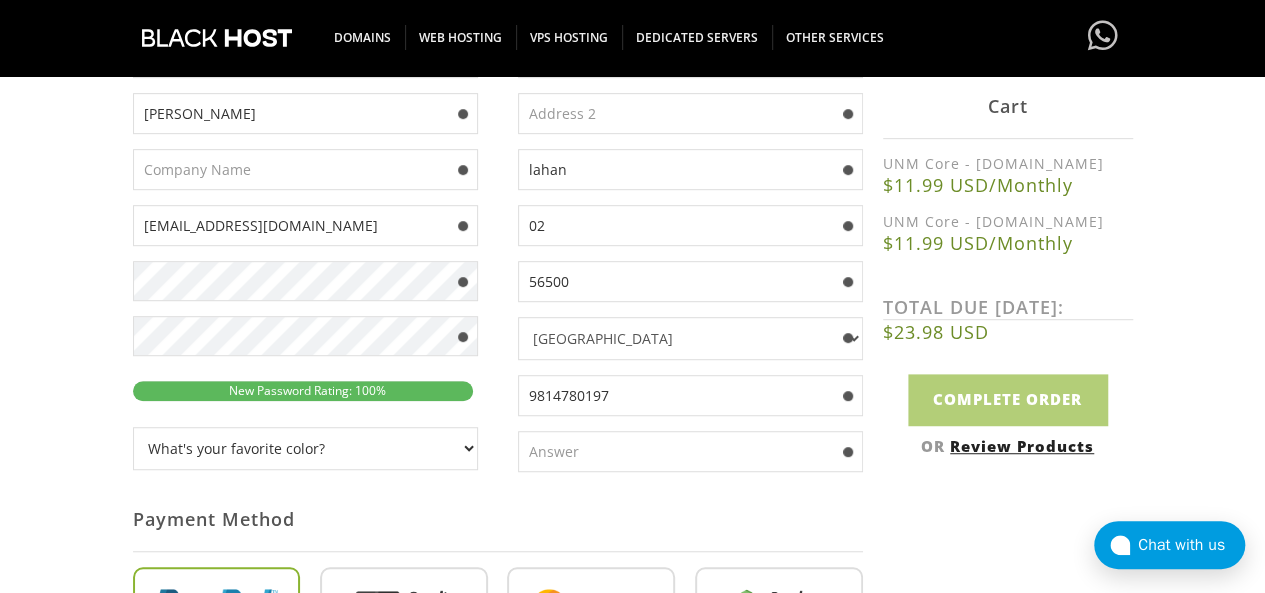 click at bounding box center [690, 451] 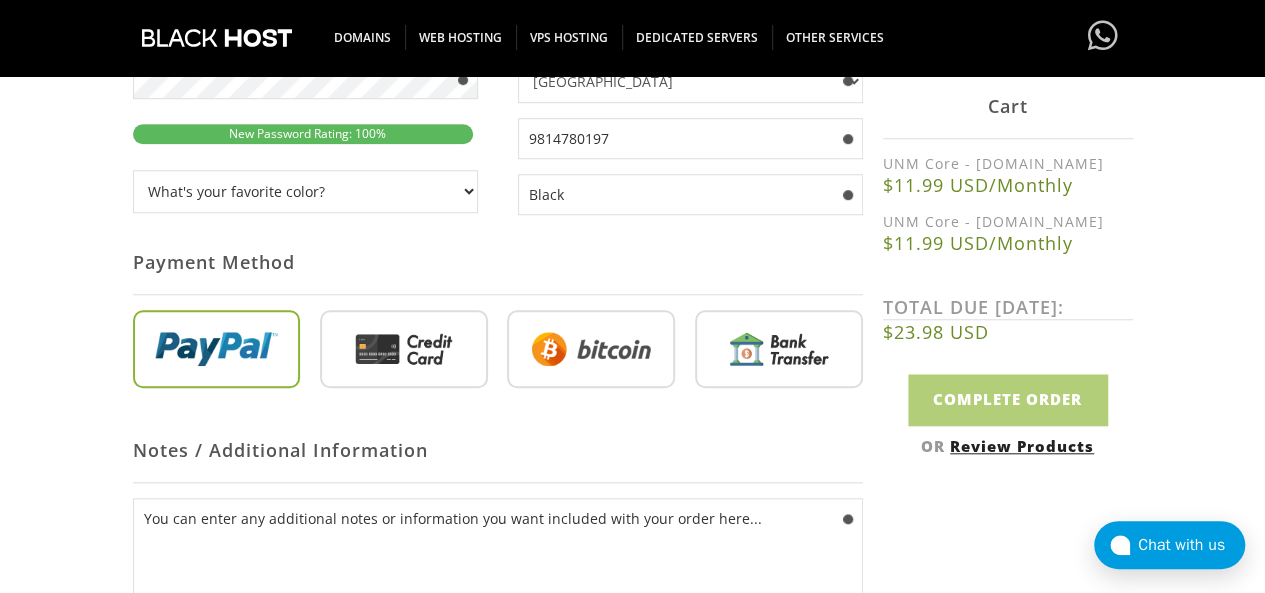 scroll, scrollTop: 847, scrollLeft: 0, axis: vertical 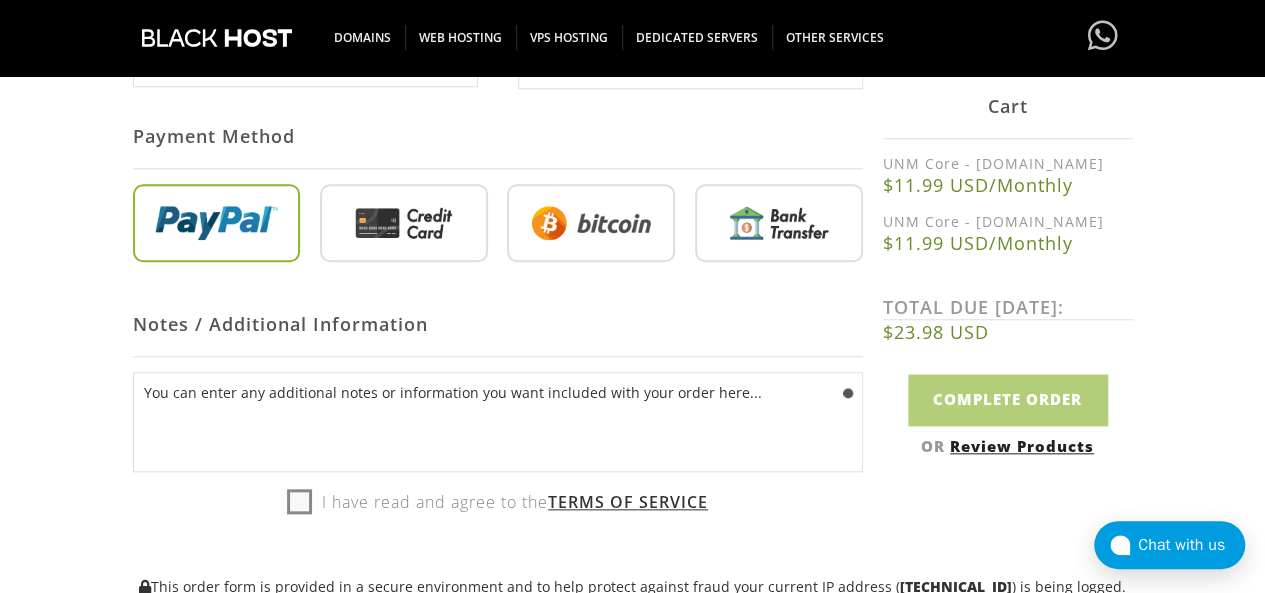 type on "Black" 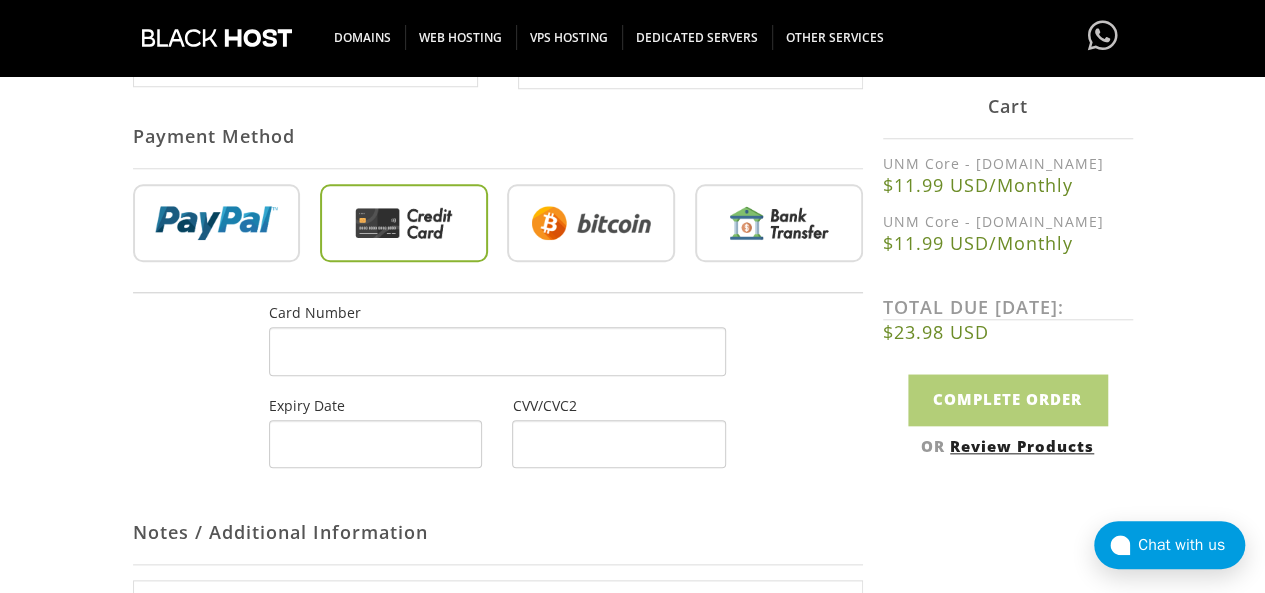 scroll, scrollTop: 988, scrollLeft: 0, axis: vertical 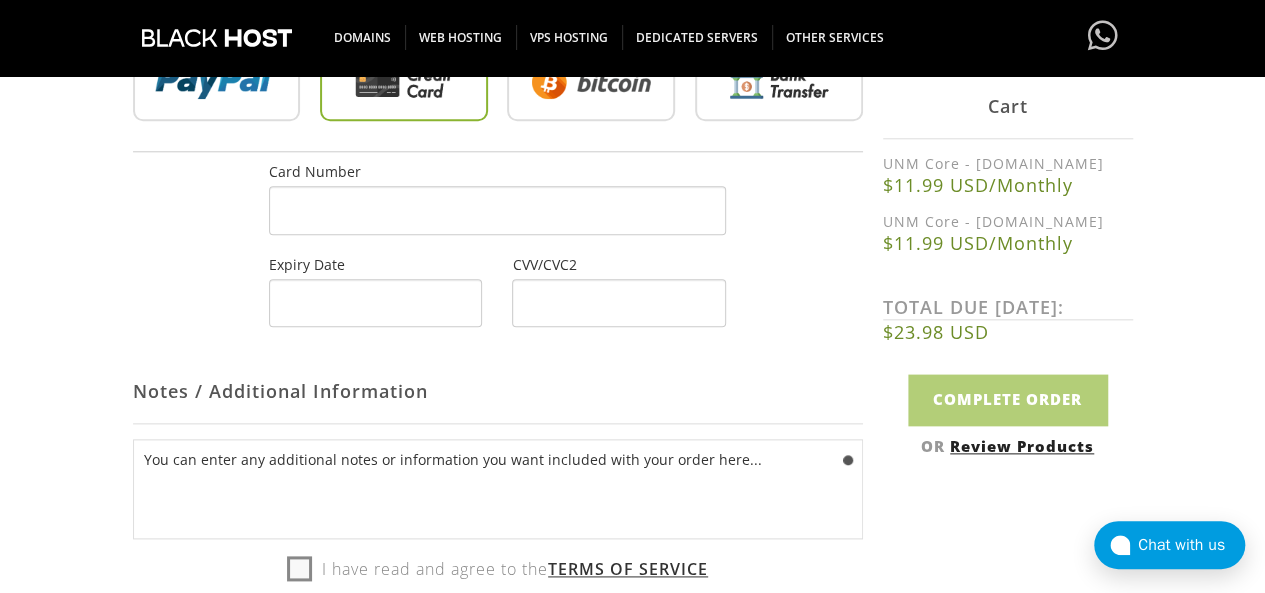 click at bounding box center (618, 303) 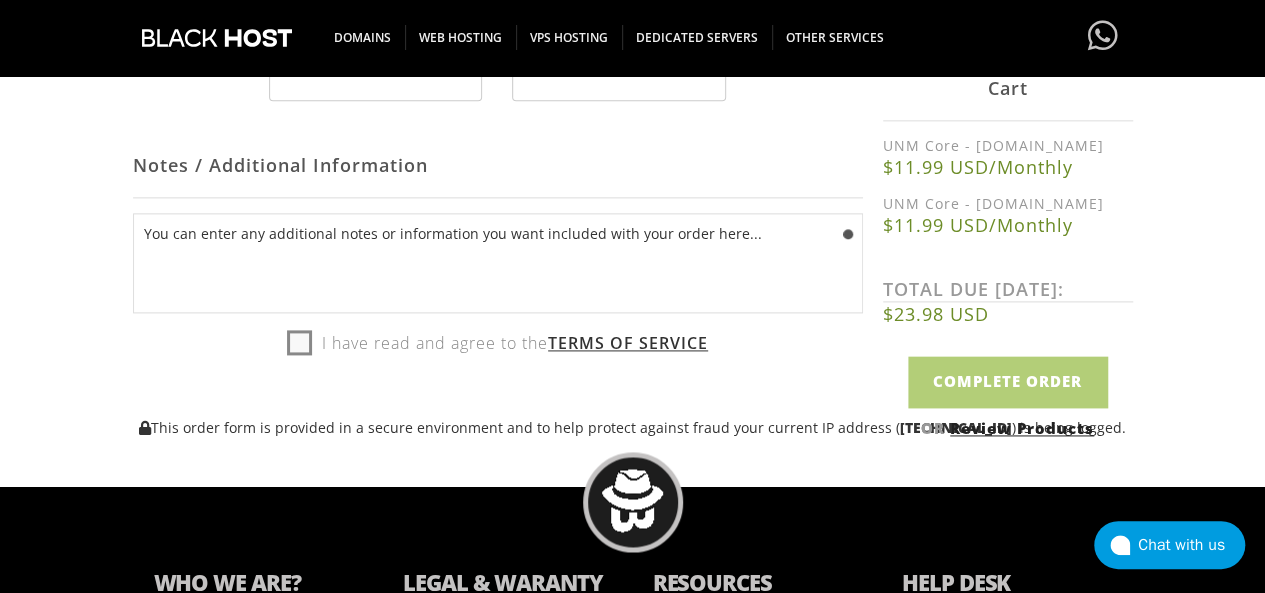 scroll, scrollTop: 1215, scrollLeft: 0, axis: vertical 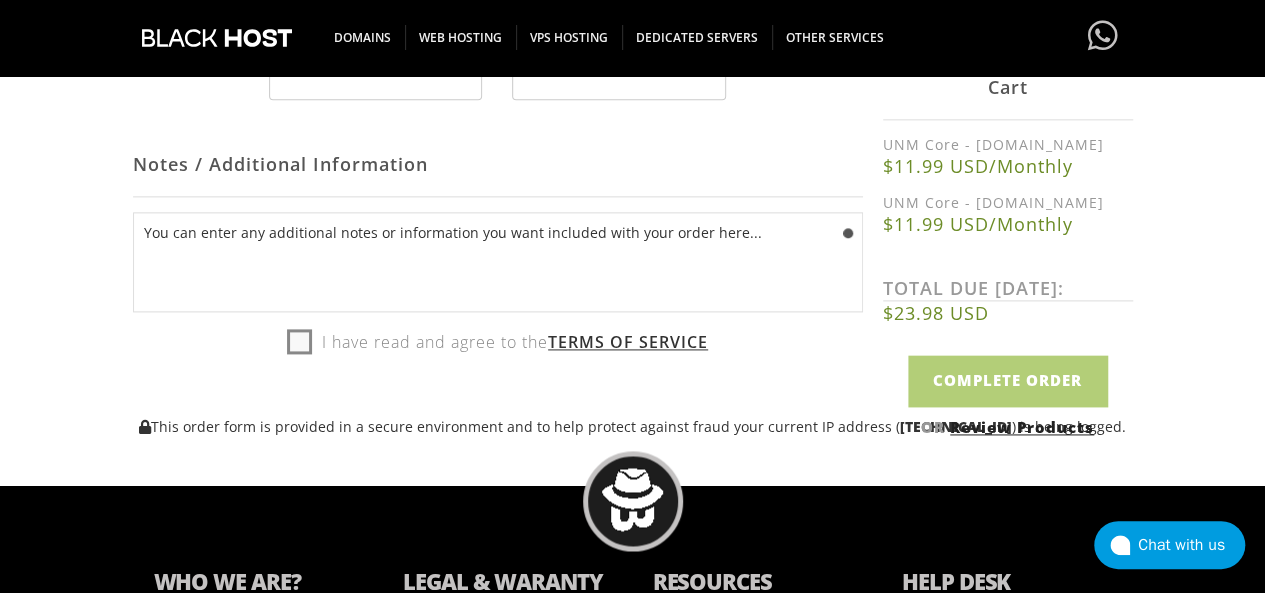 click on "I have read and agree to the  Terms of Service" at bounding box center [497, 342] 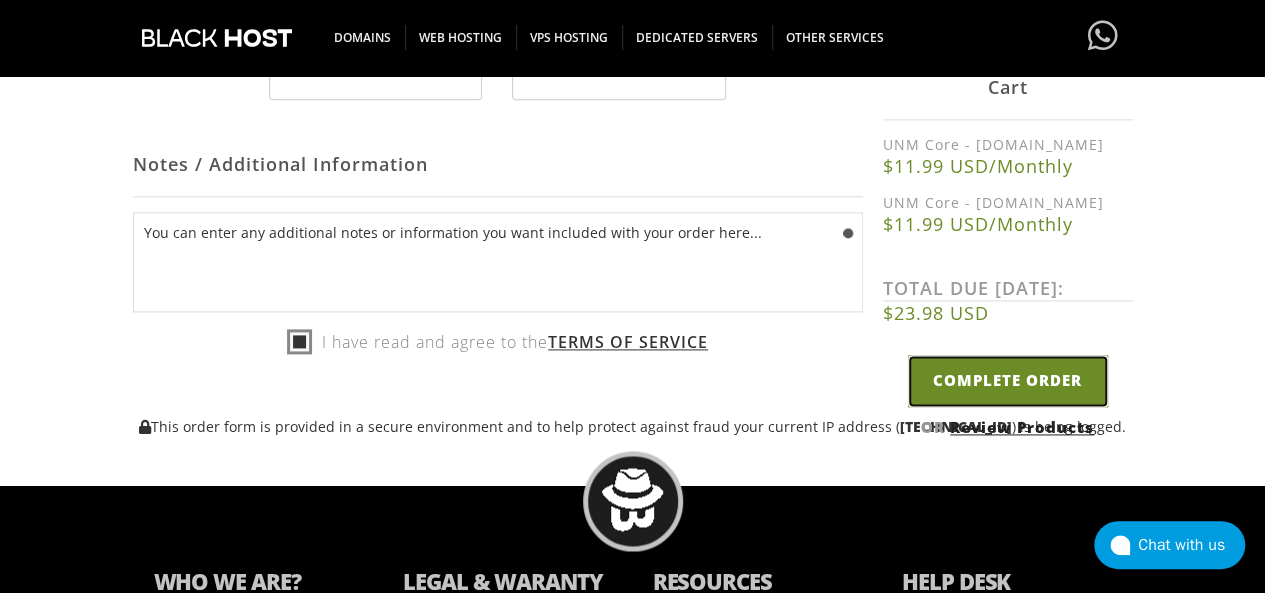 click on "Complete Order" at bounding box center [1008, 380] 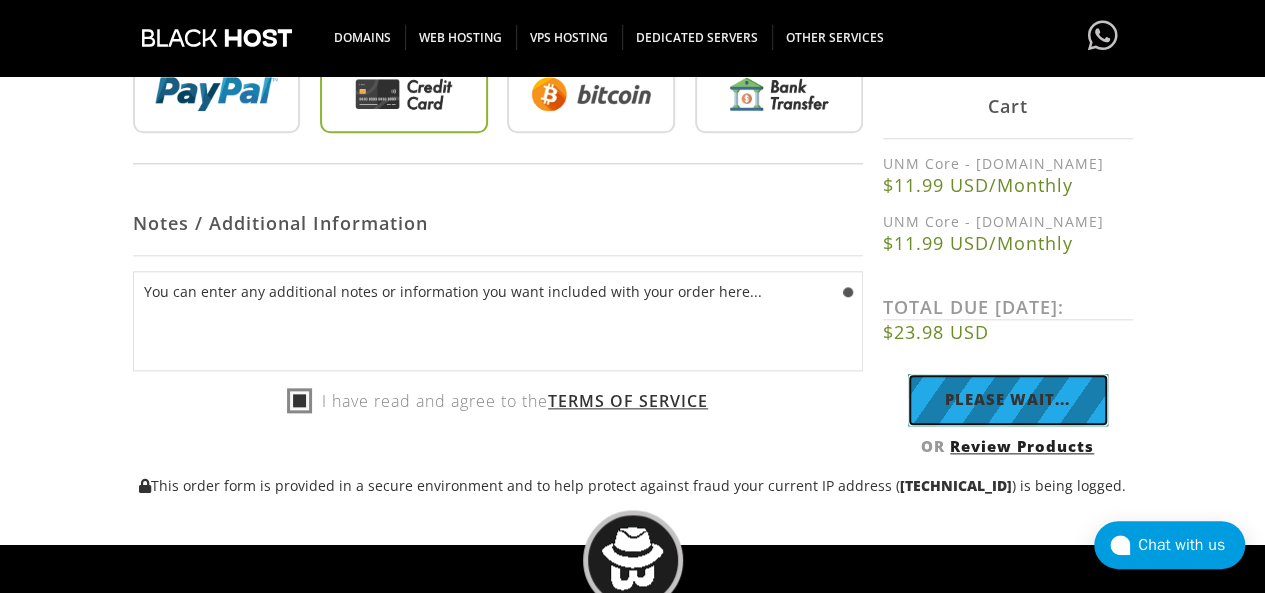 scroll, scrollTop: 977, scrollLeft: 0, axis: vertical 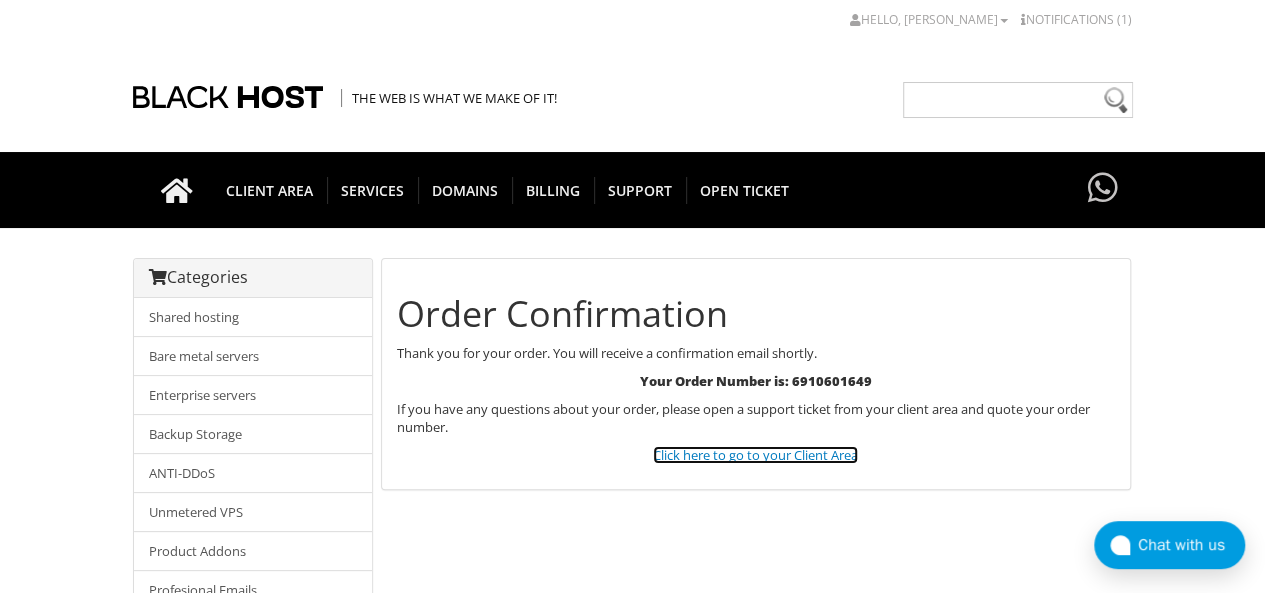 click on "Click here to go to your Client Area" at bounding box center [755, 455] 